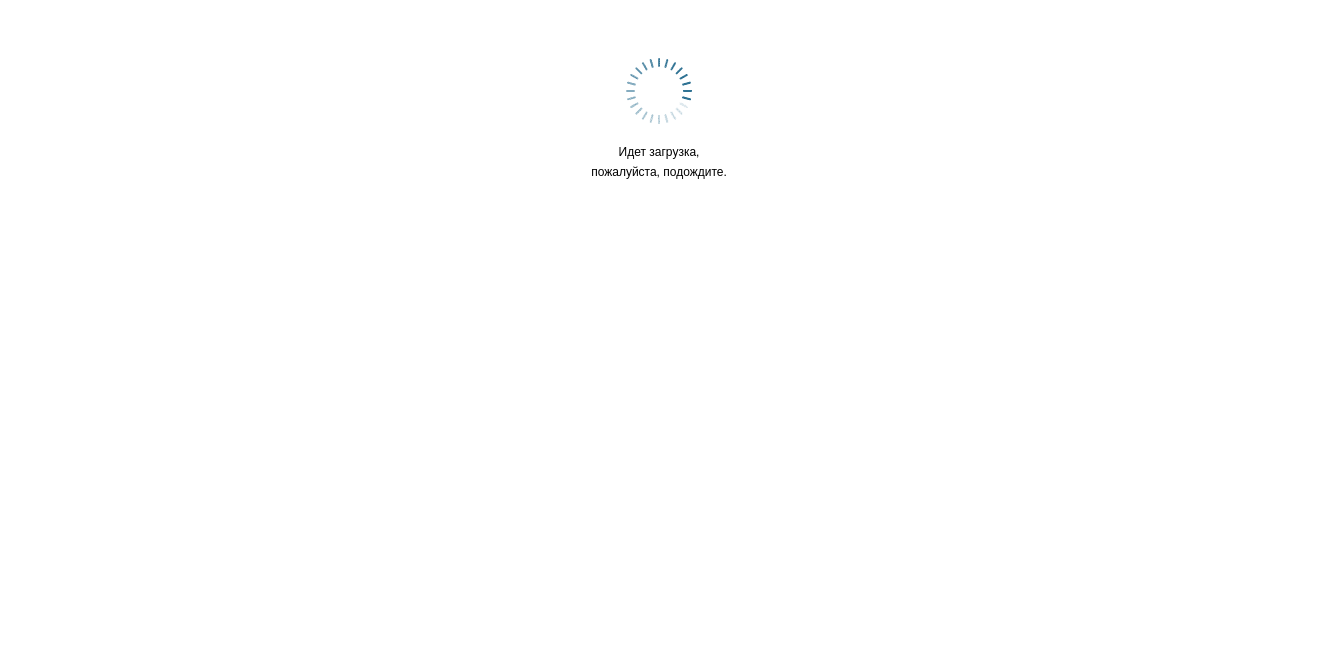 scroll, scrollTop: 0, scrollLeft: 0, axis: both 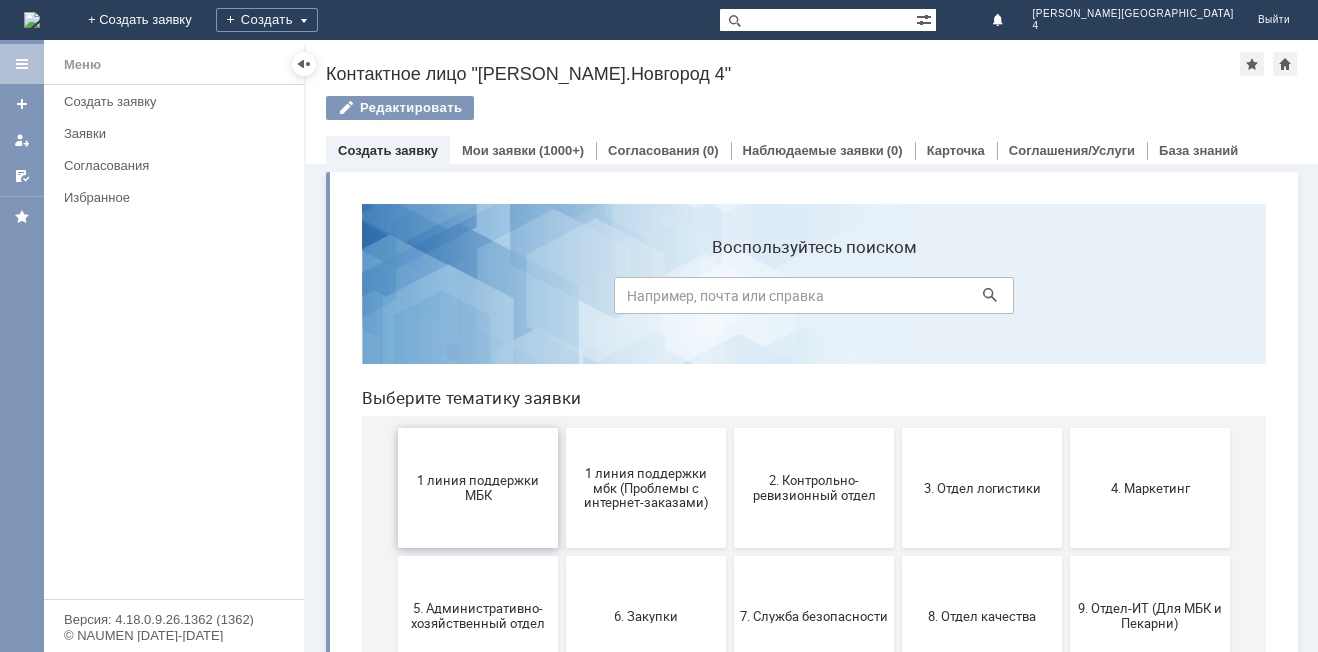 click on "1 линия поддержки МБК" at bounding box center [478, 488] 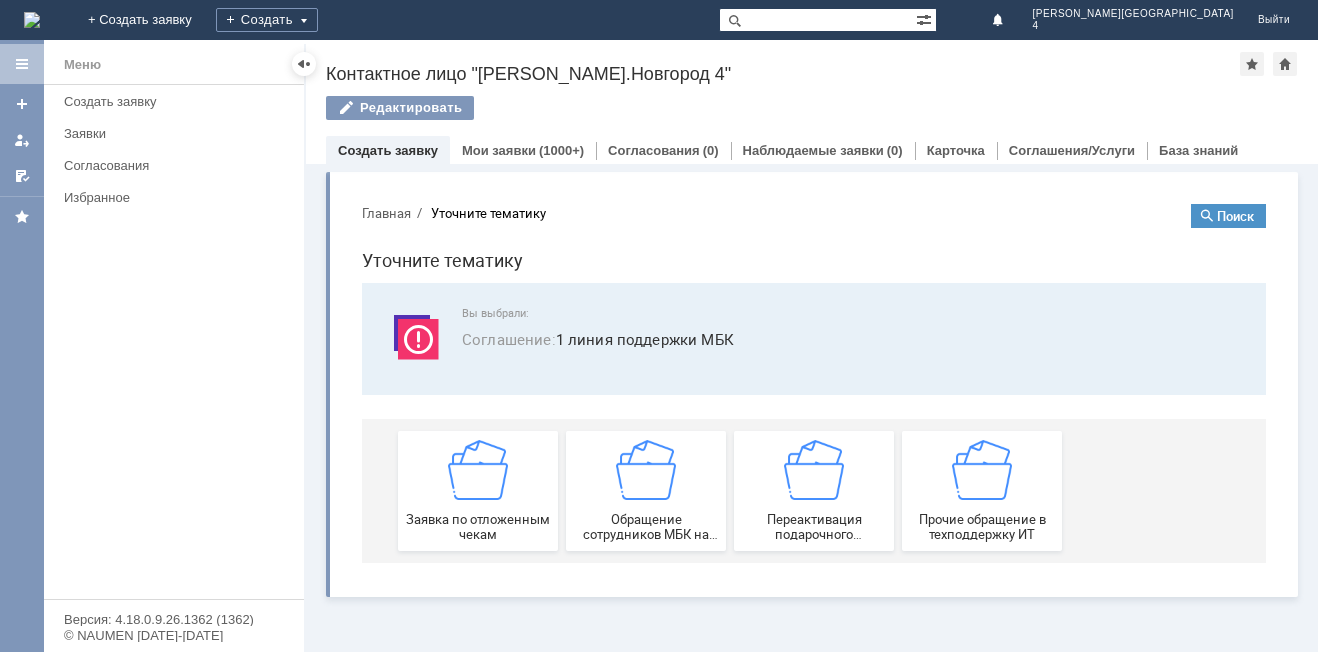 click on "Заявка по отложенным чекам" at bounding box center (478, 527) 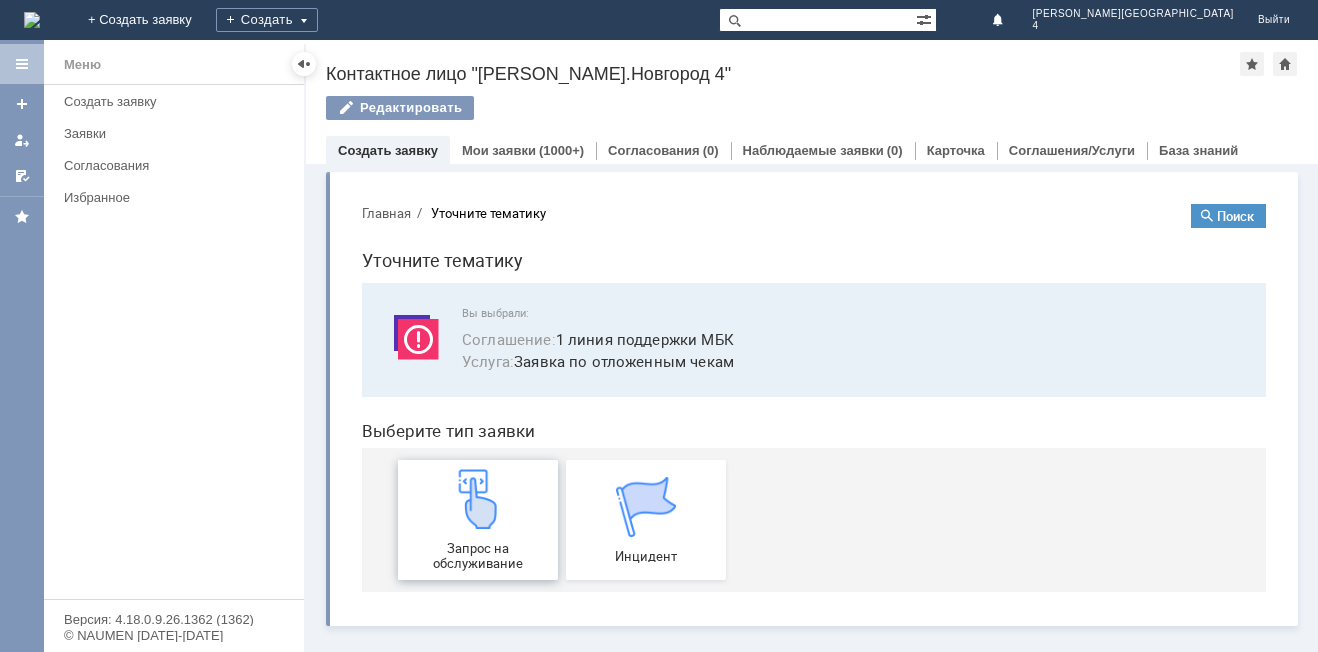 click on "Запрос на обслуживание" at bounding box center (478, 520) 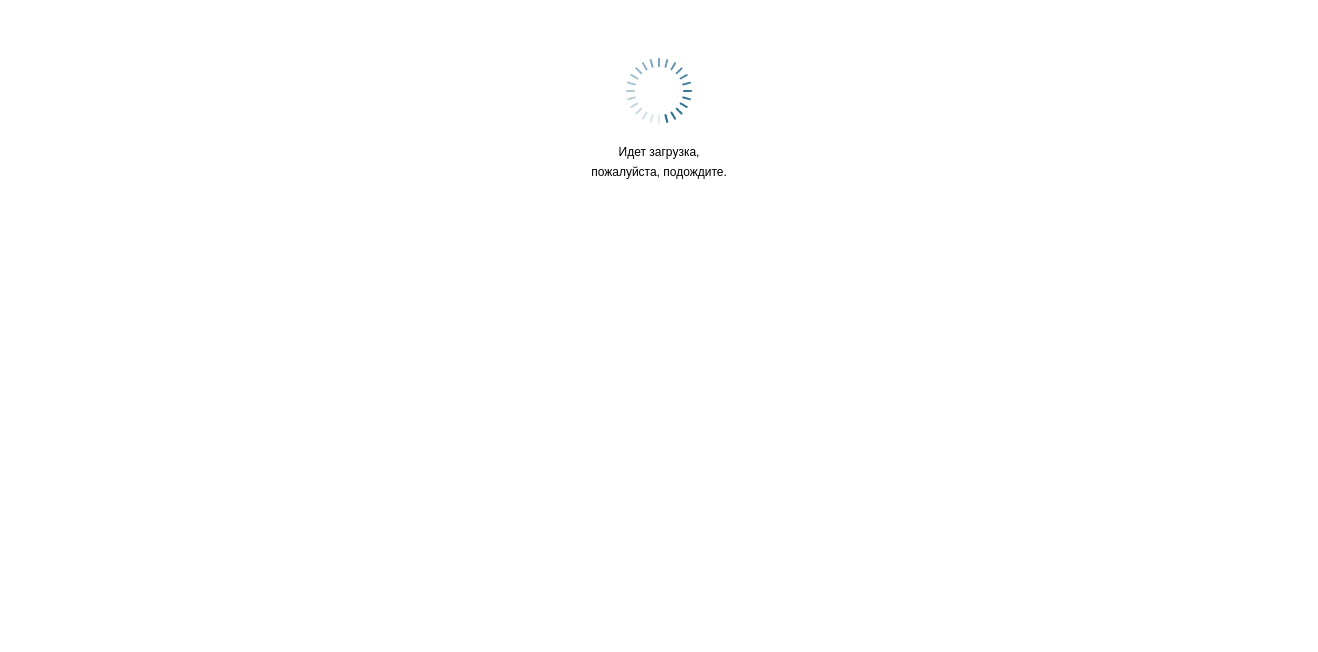 scroll, scrollTop: 0, scrollLeft: 0, axis: both 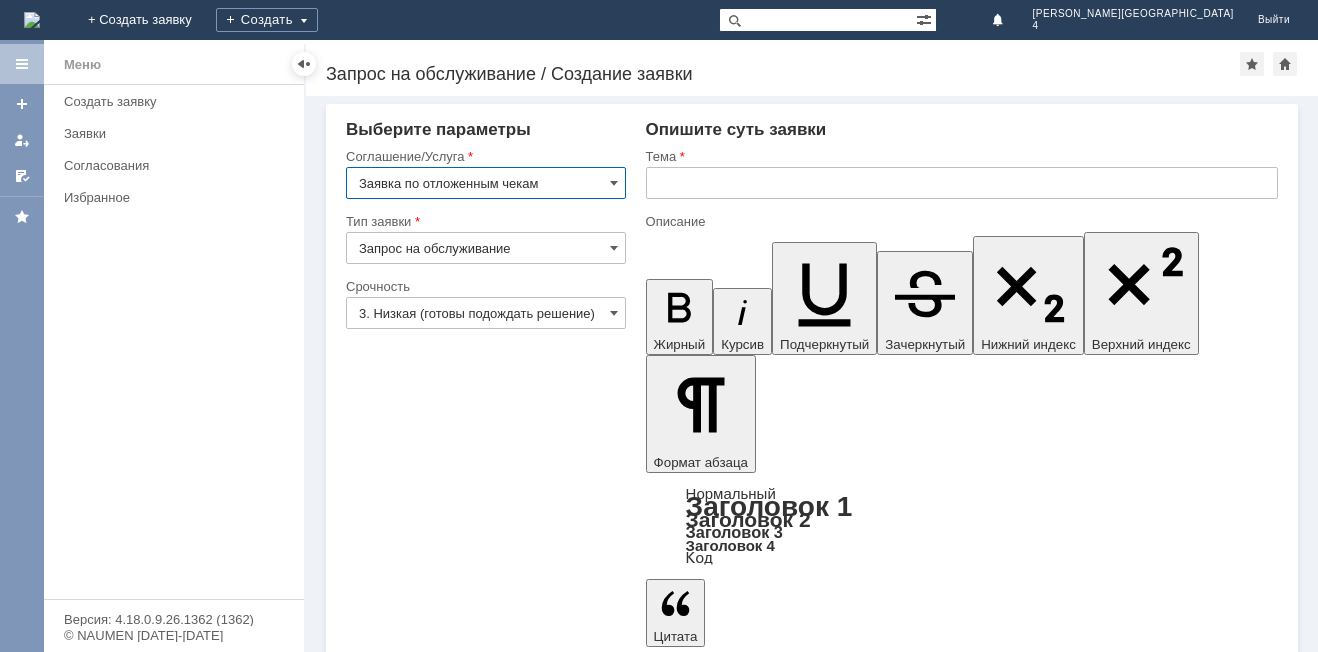 click at bounding box center [962, 183] 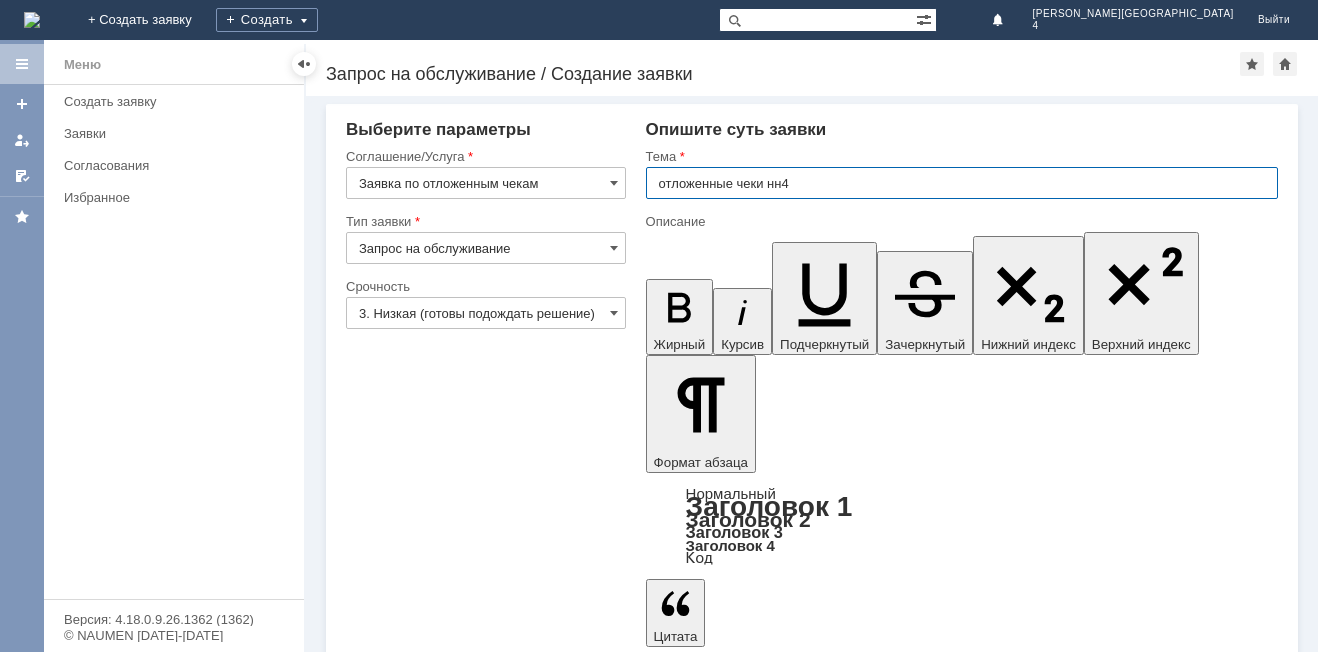 type on "отложенные чеки нн4" 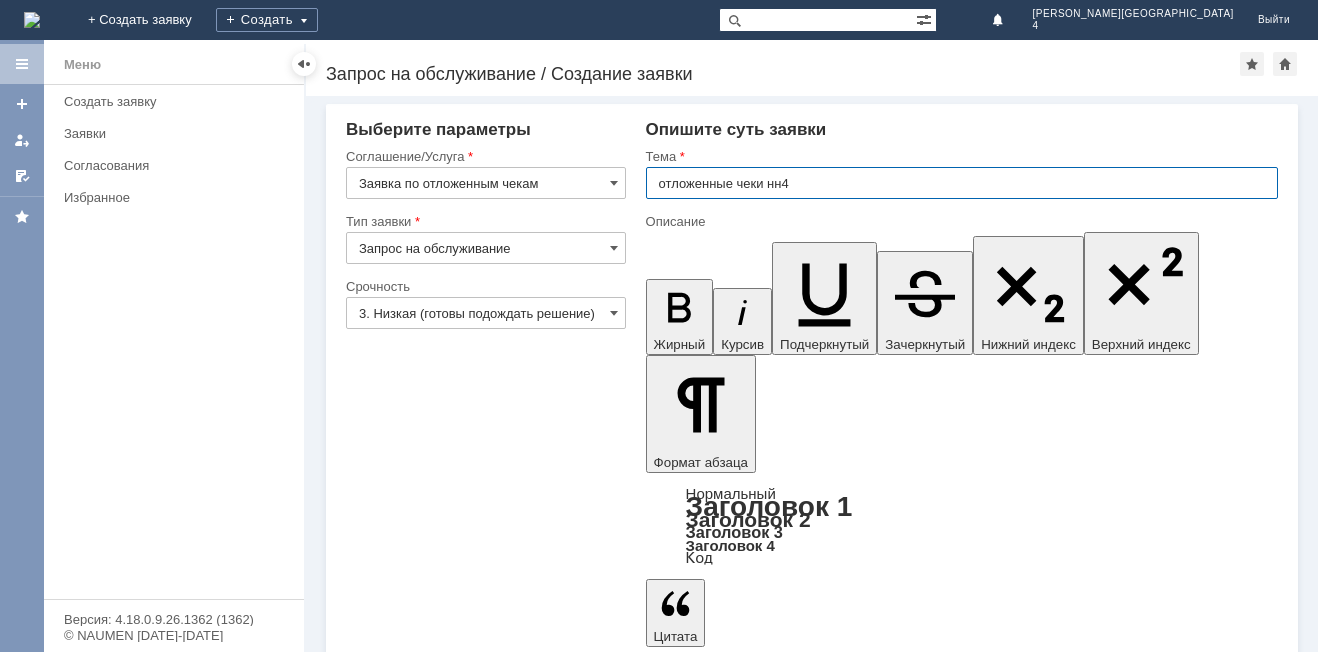 click at bounding box center (808, 4822) 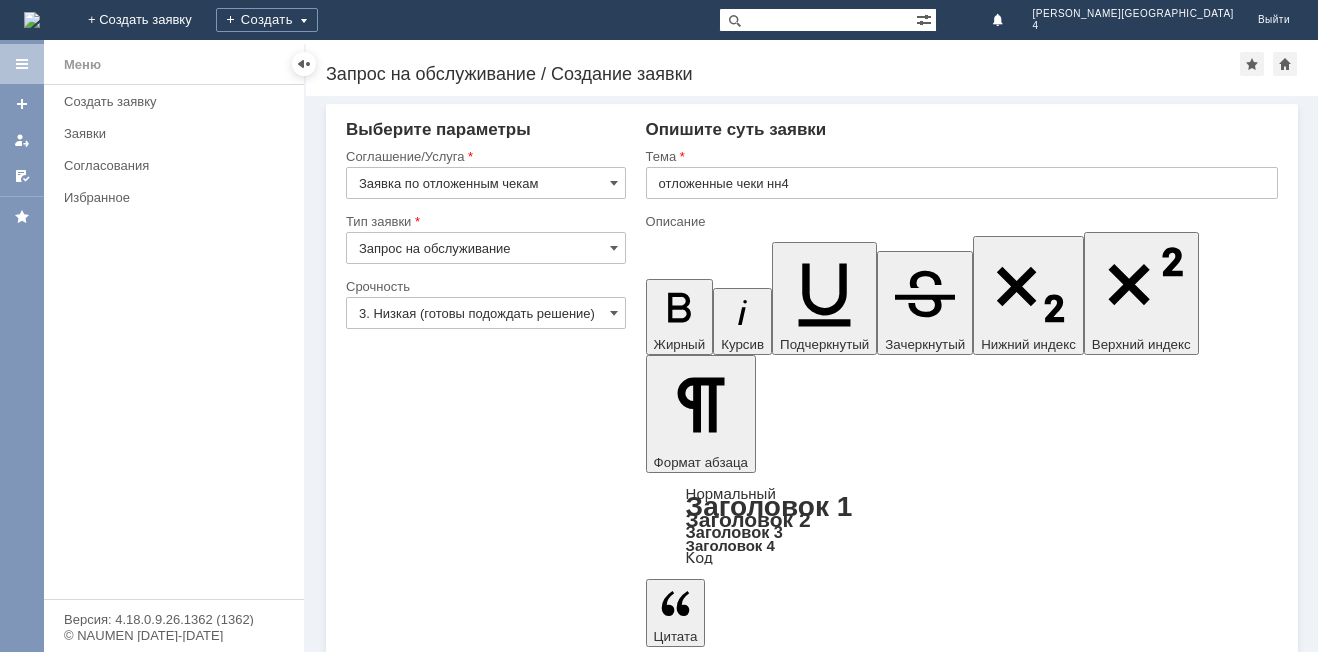 type 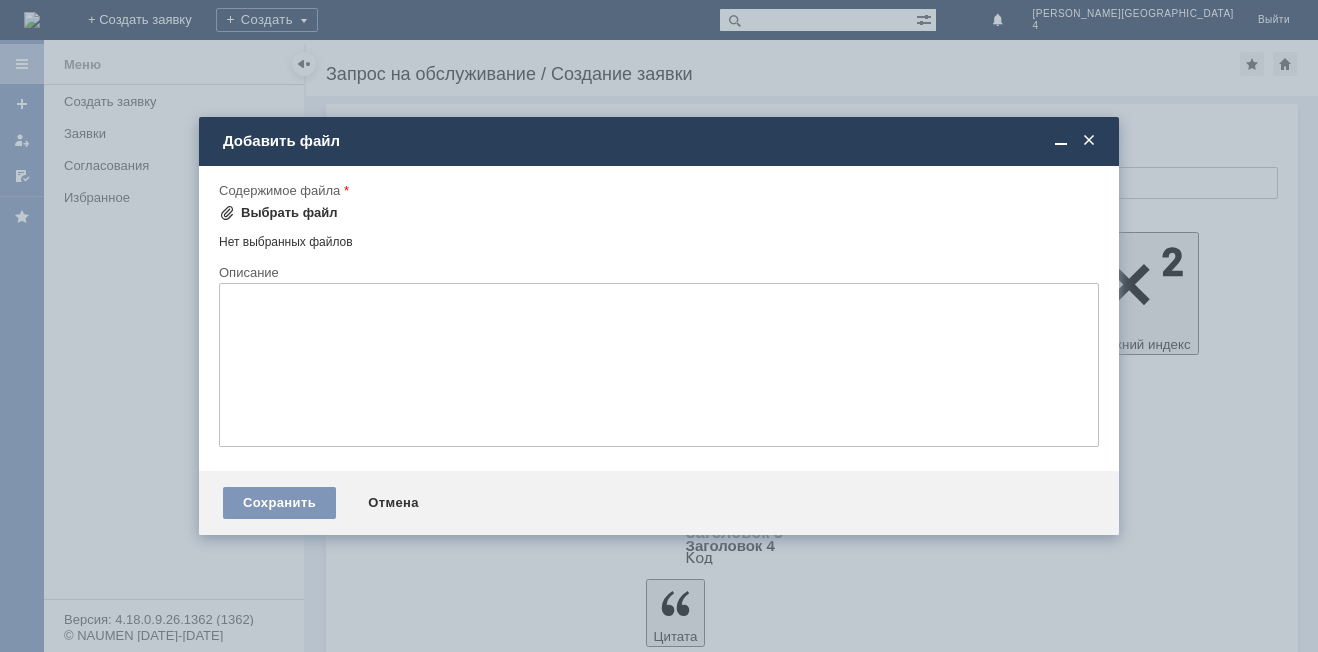 click on "Выбрать файл" at bounding box center (278, 213) 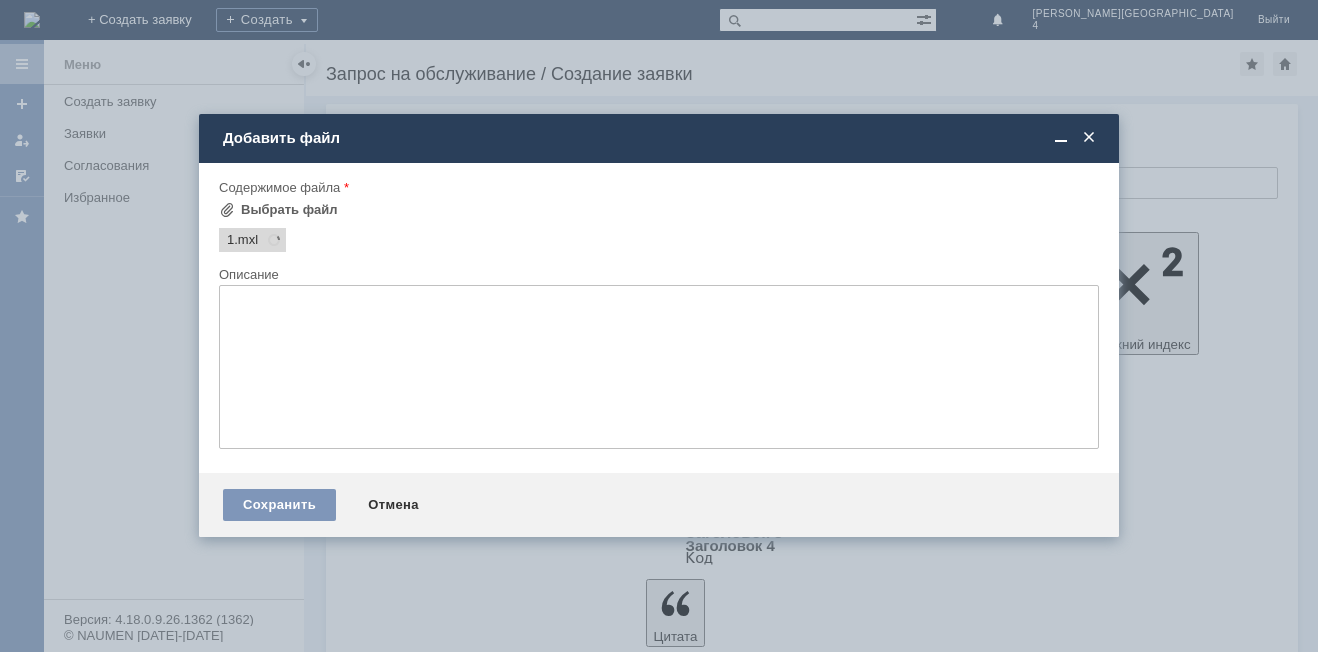 scroll, scrollTop: 0, scrollLeft: 0, axis: both 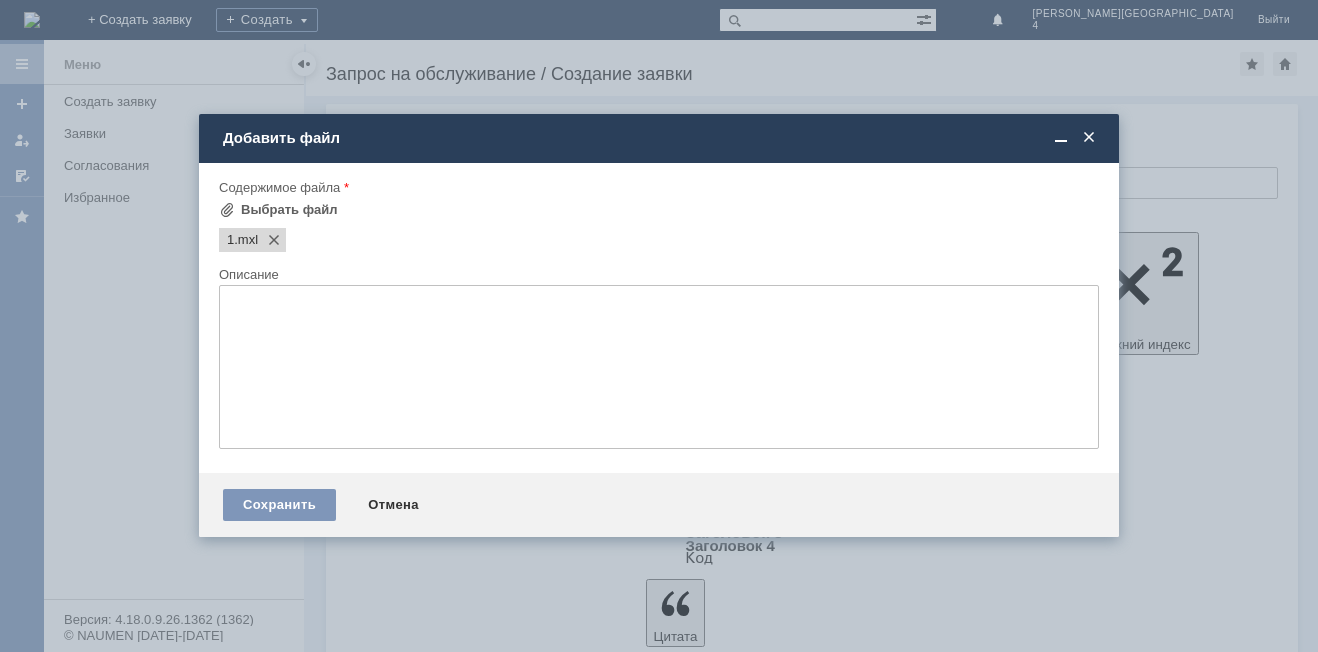 click at bounding box center (659, 367) 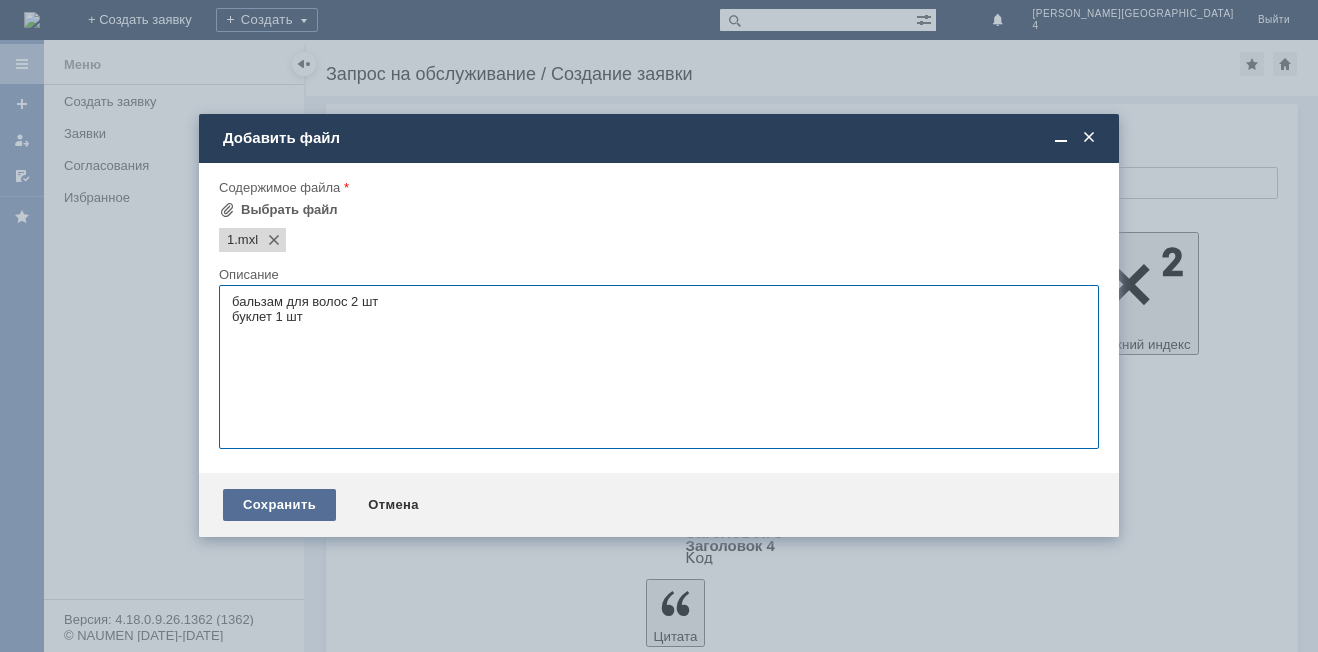 type on "бальзам для волос 2 шт
буклет 1 шт" 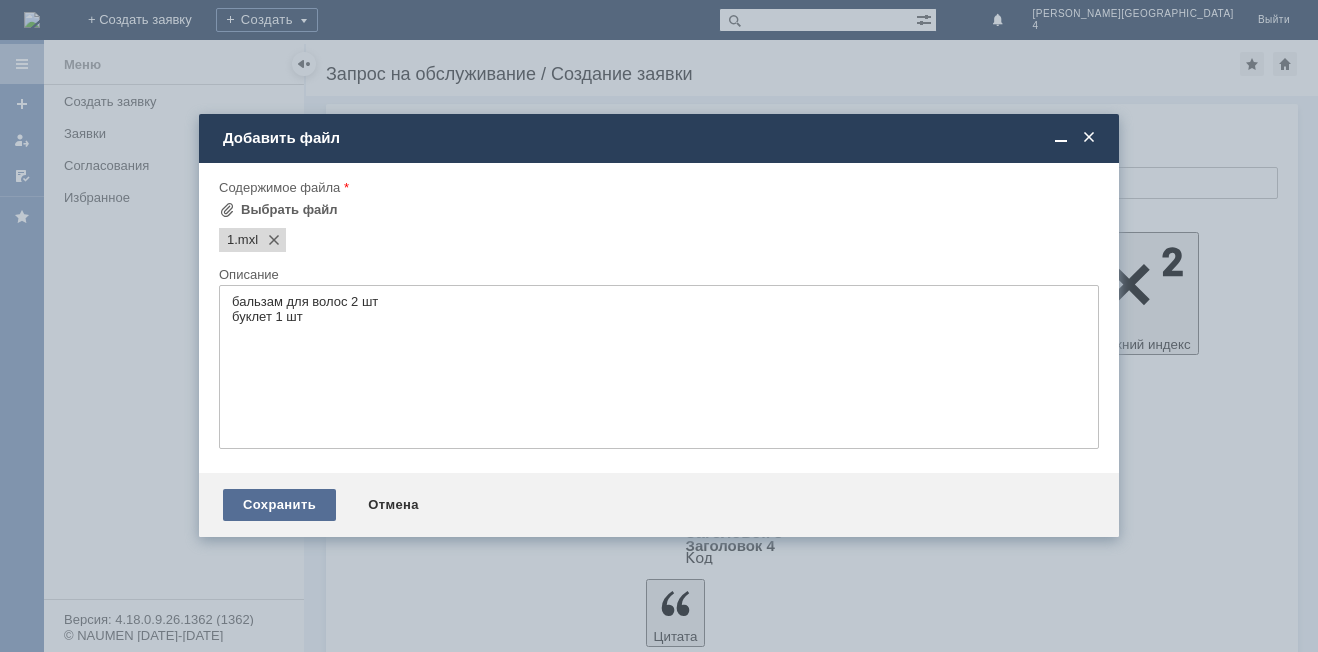 click on "Сохранить" at bounding box center [279, 505] 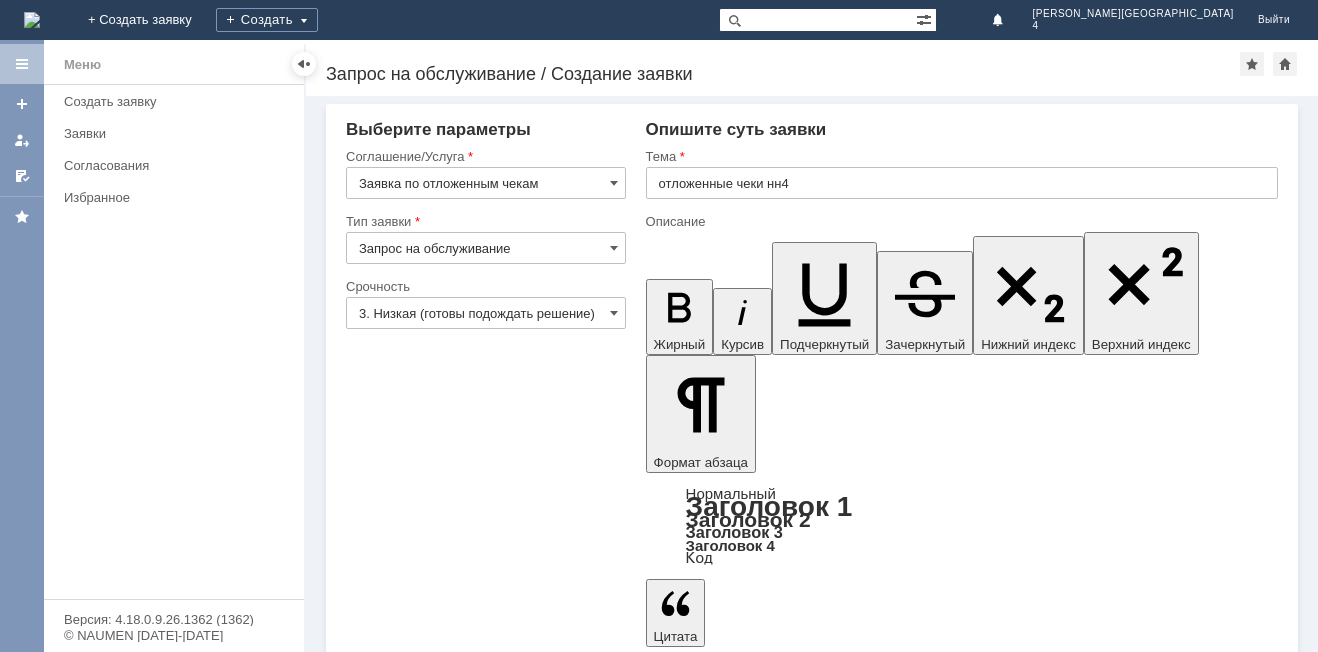 click on "Сохранить" at bounding box center [406, 5055] 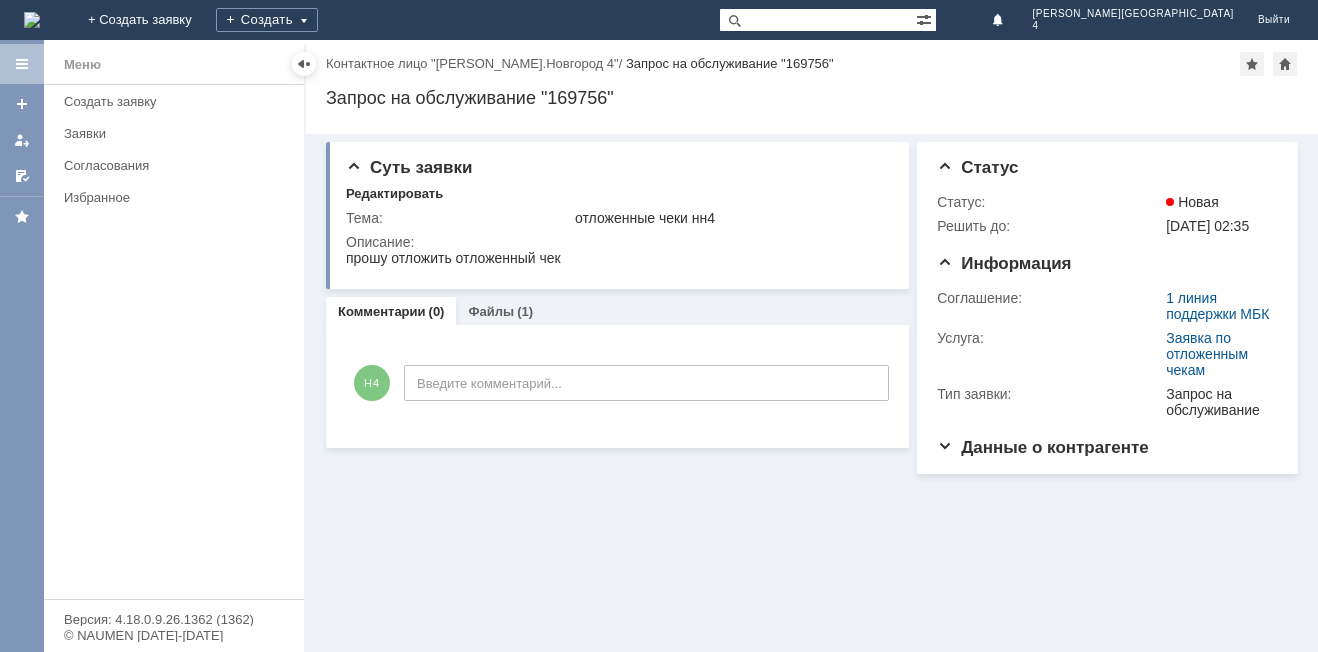 scroll, scrollTop: 0, scrollLeft: 0, axis: both 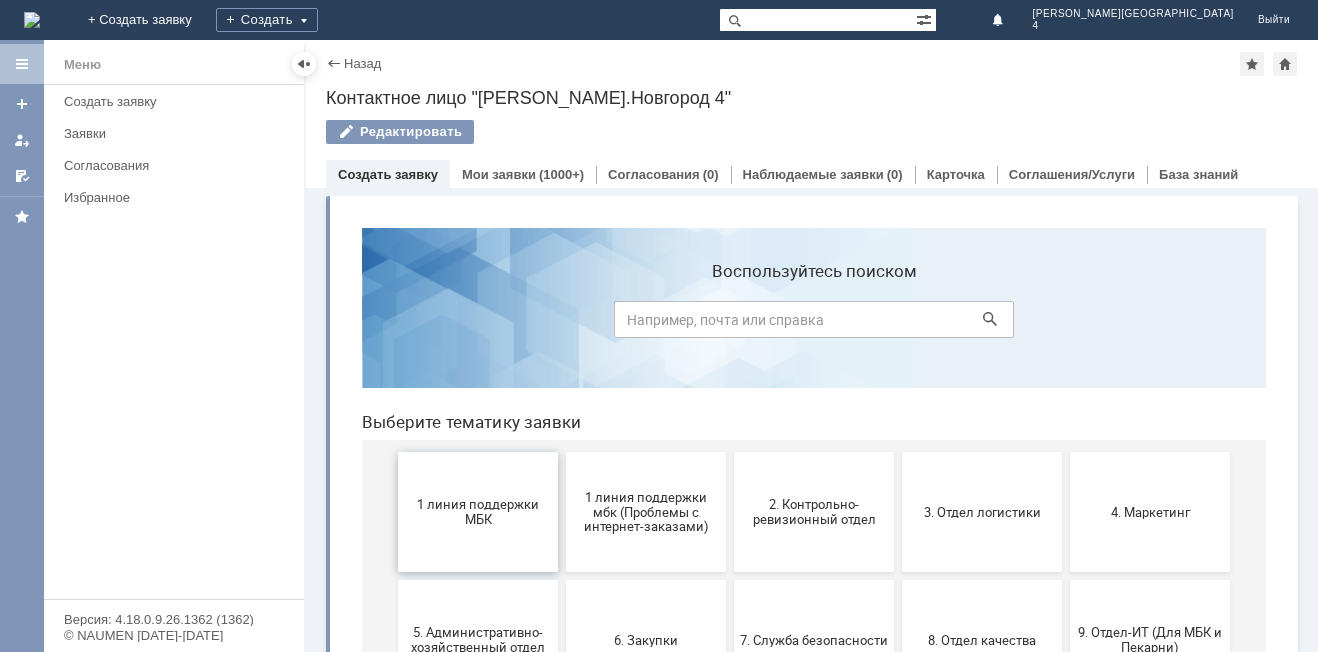 click on "1 линия поддержки МБК" at bounding box center [478, 512] 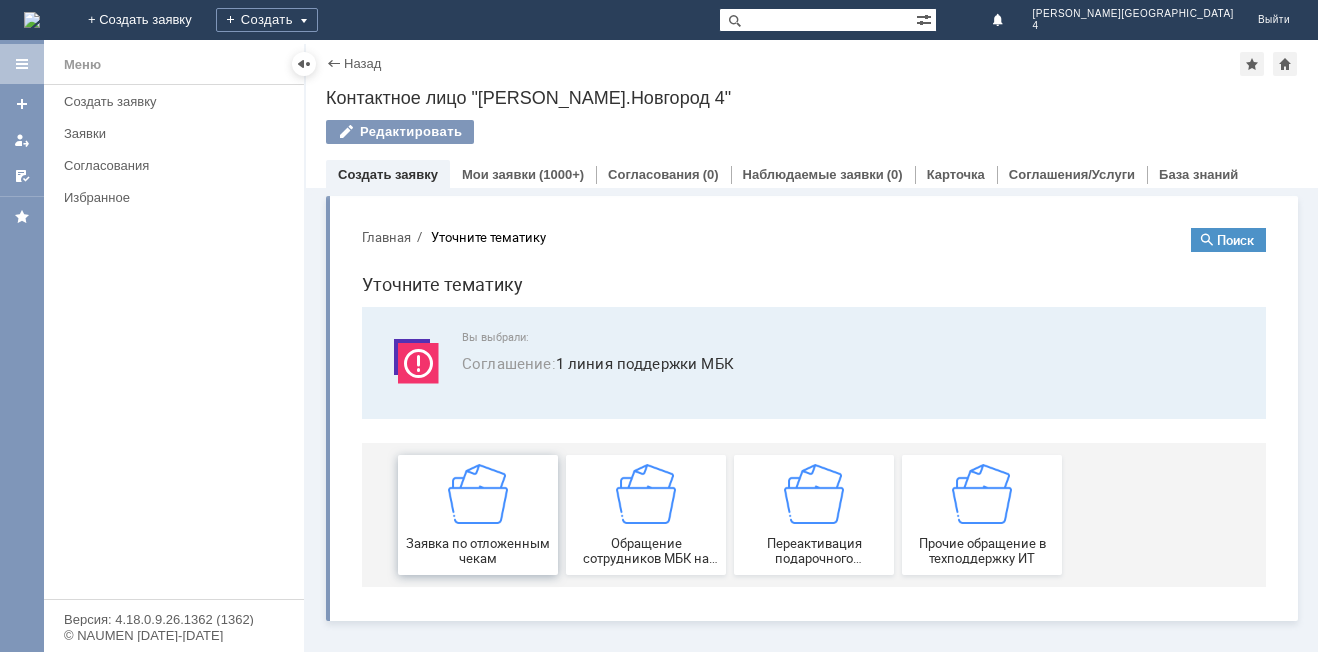 click on "Заявка по отложенным чекам" at bounding box center (478, 515) 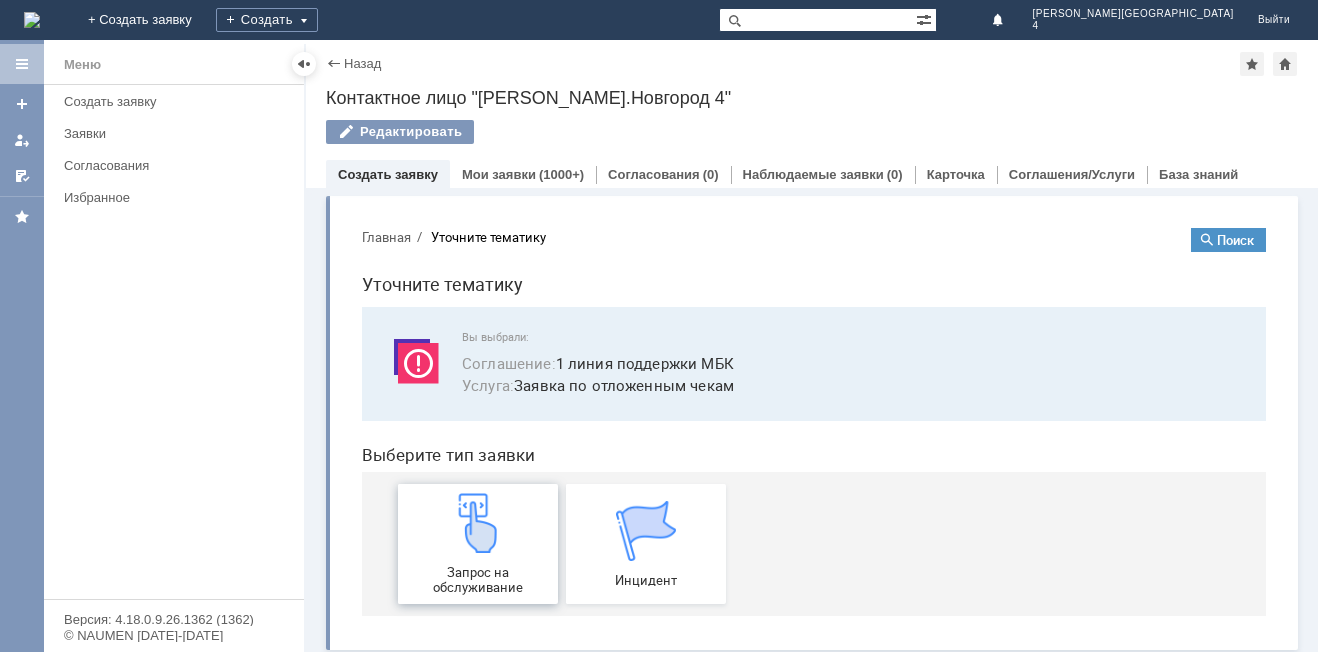 click at bounding box center (478, 523) 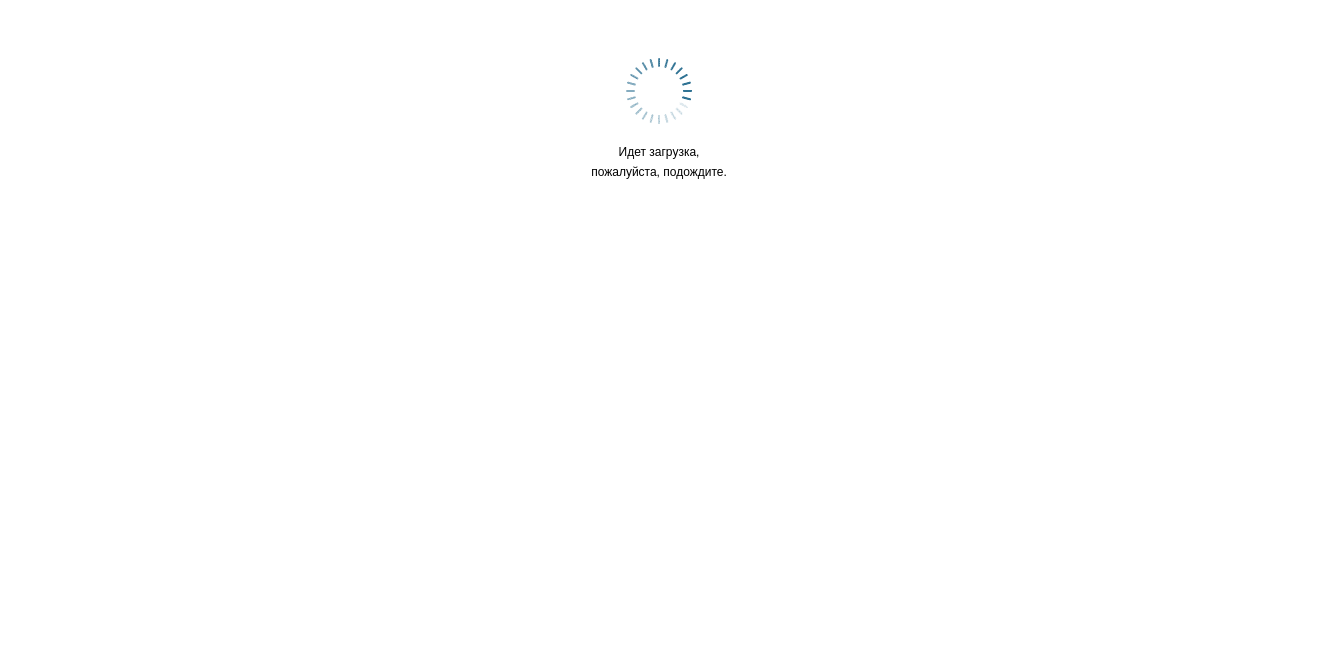 scroll, scrollTop: 0, scrollLeft: 0, axis: both 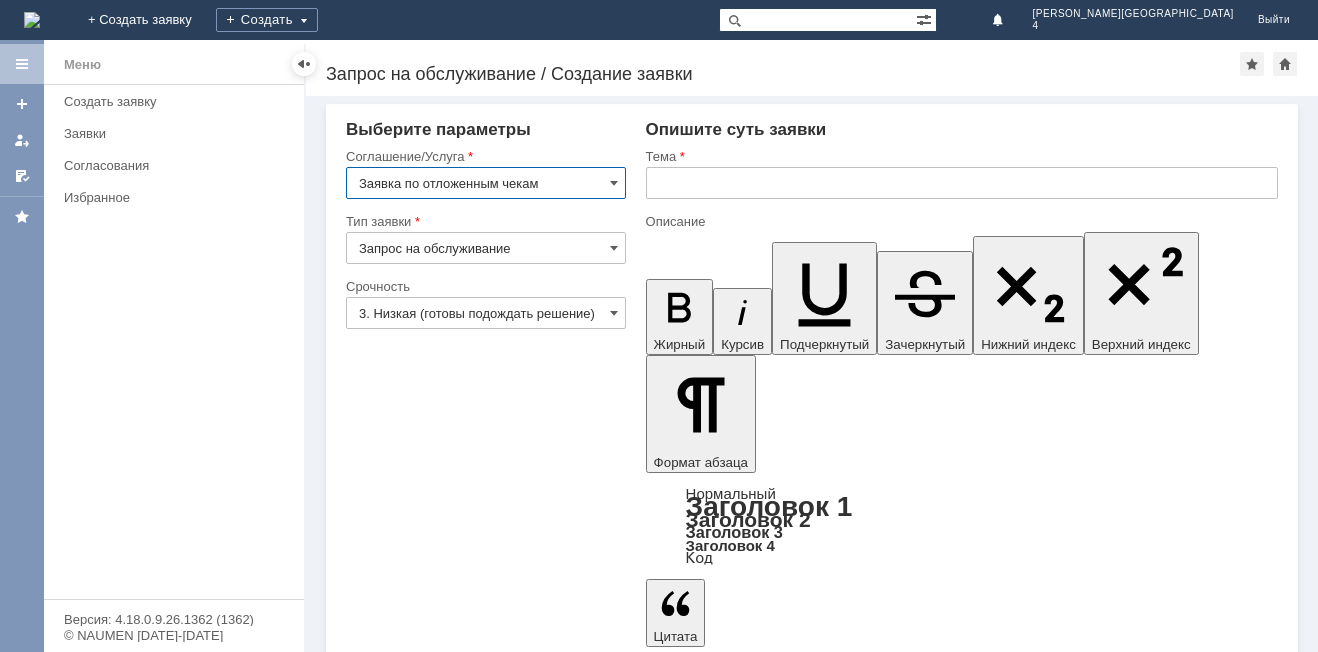click at bounding box center (962, 183) 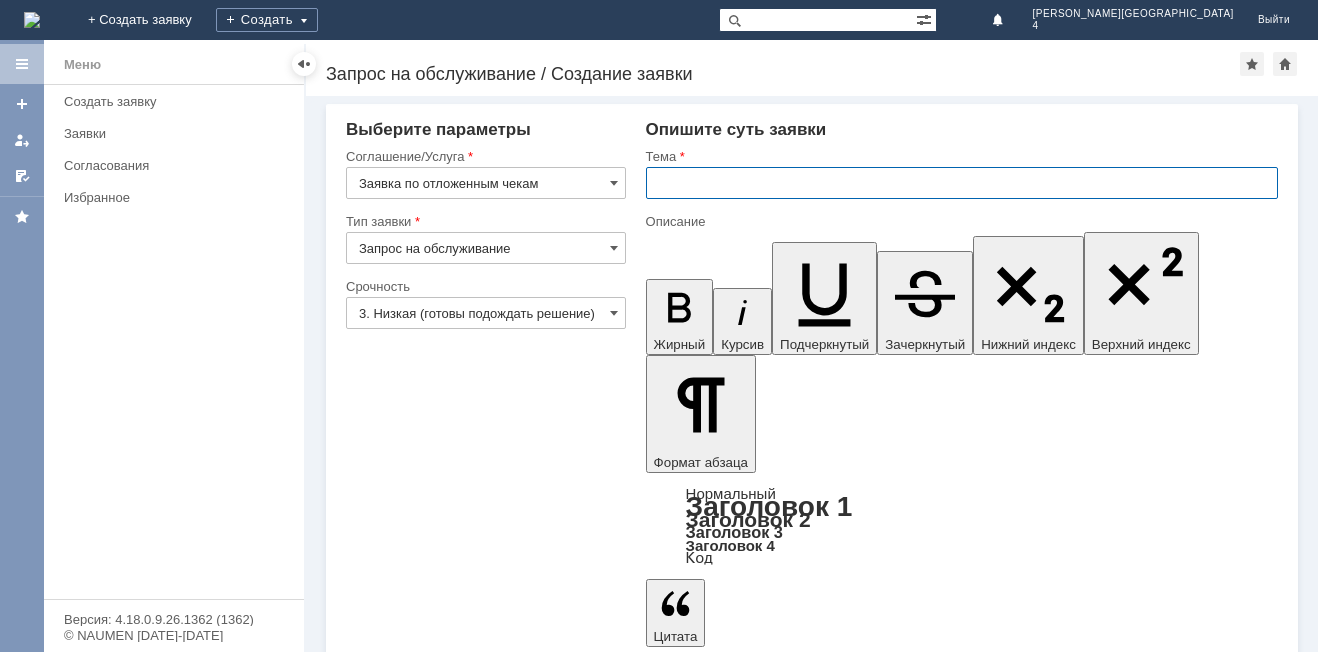 paste on "прошу отложить отложенный чек" 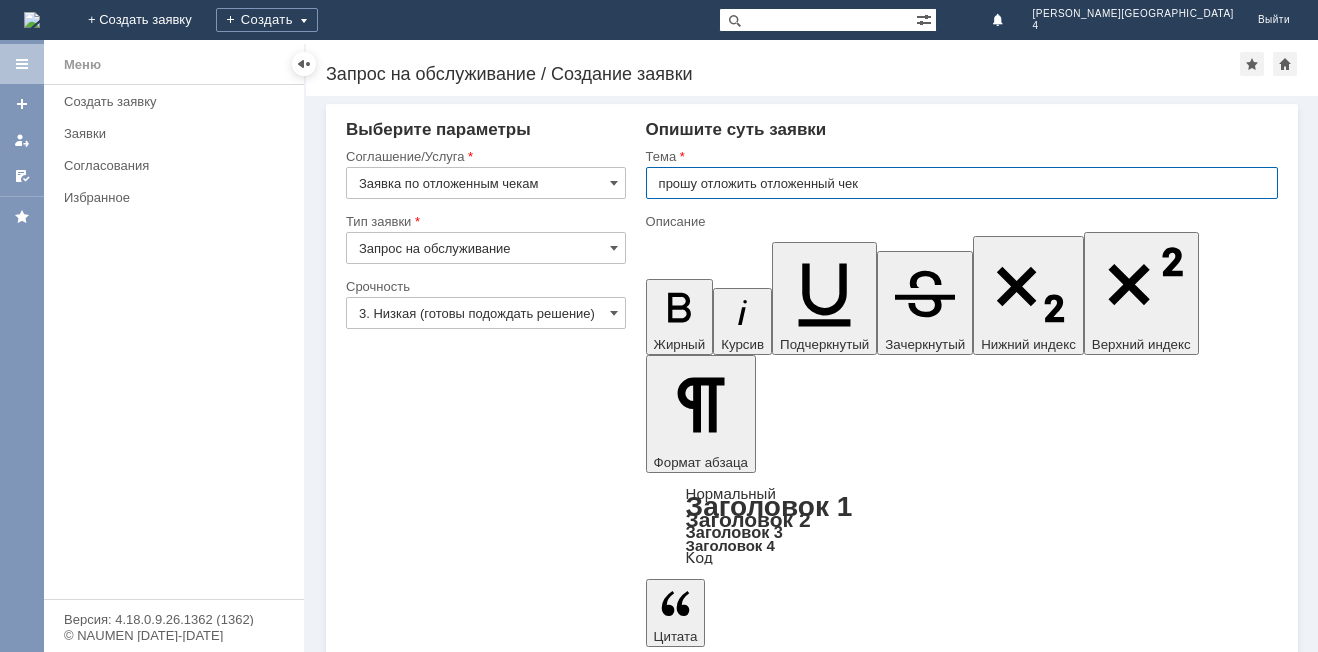 drag, startPoint x: 760, startPoint y: 187, endPoint x: 652, endPoint y: 169, distance: 109.48972 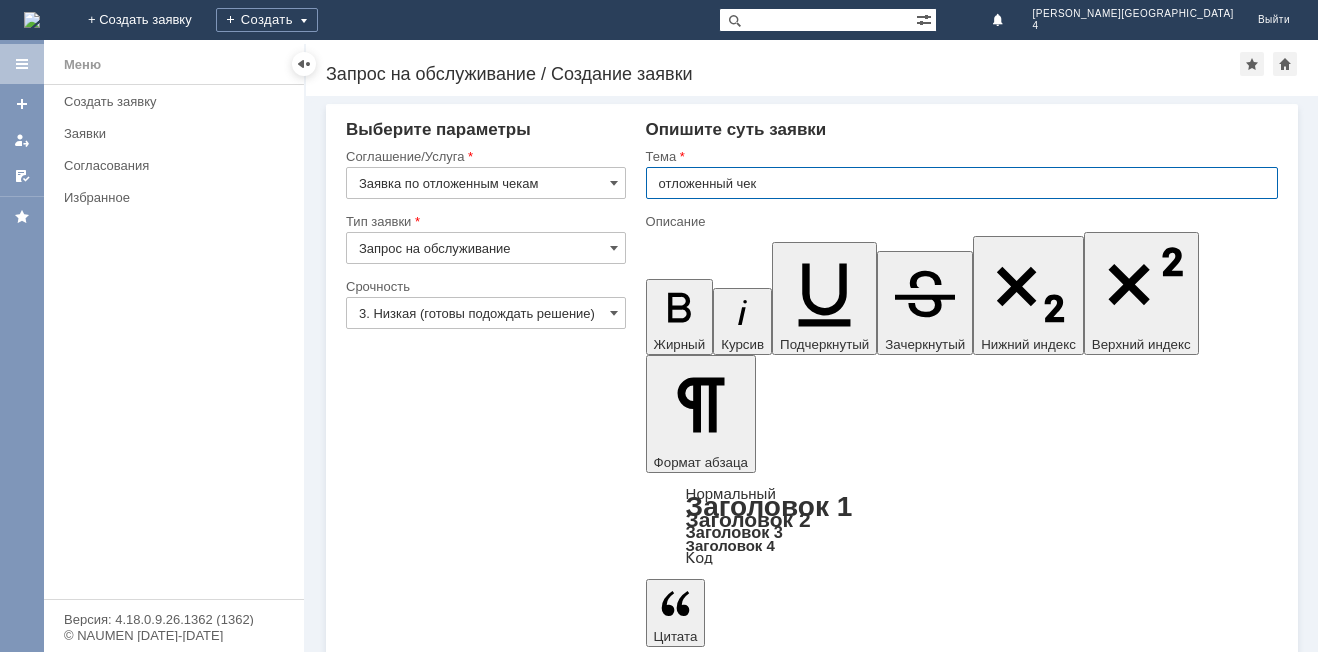 click on "отложенный чек" at bounding box center [962, 183] 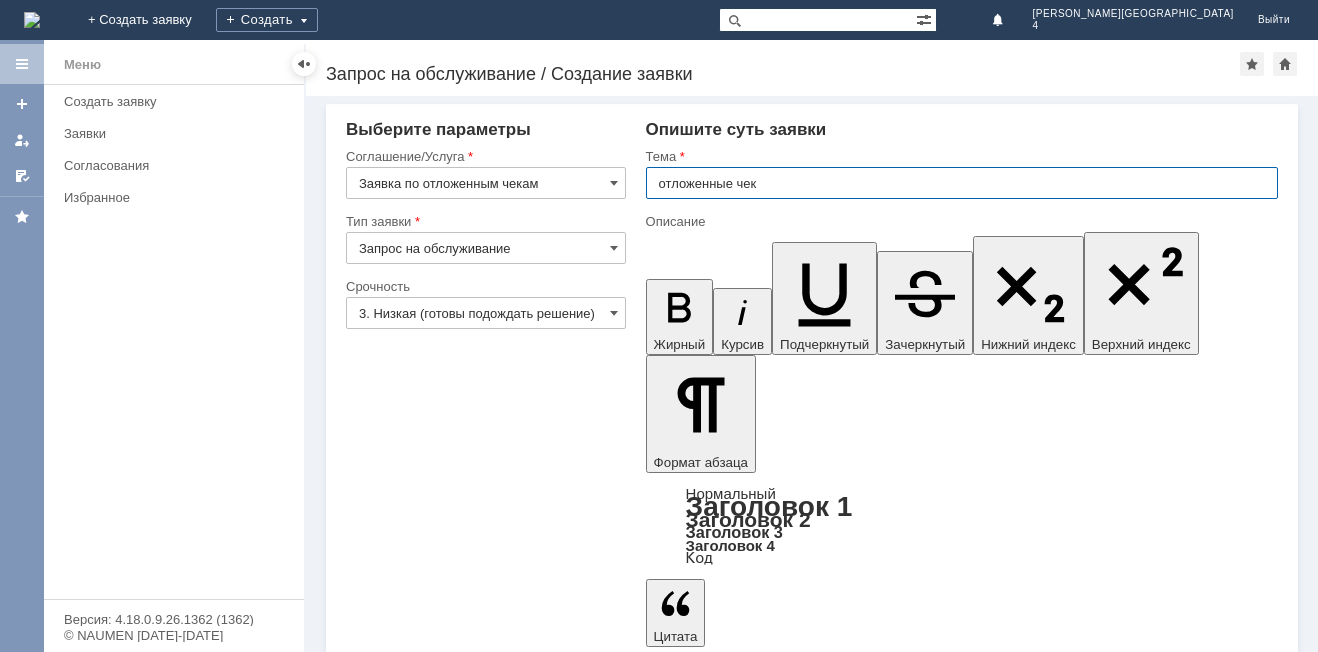 click on "отложенные чек" at bounding box center (962, 183) 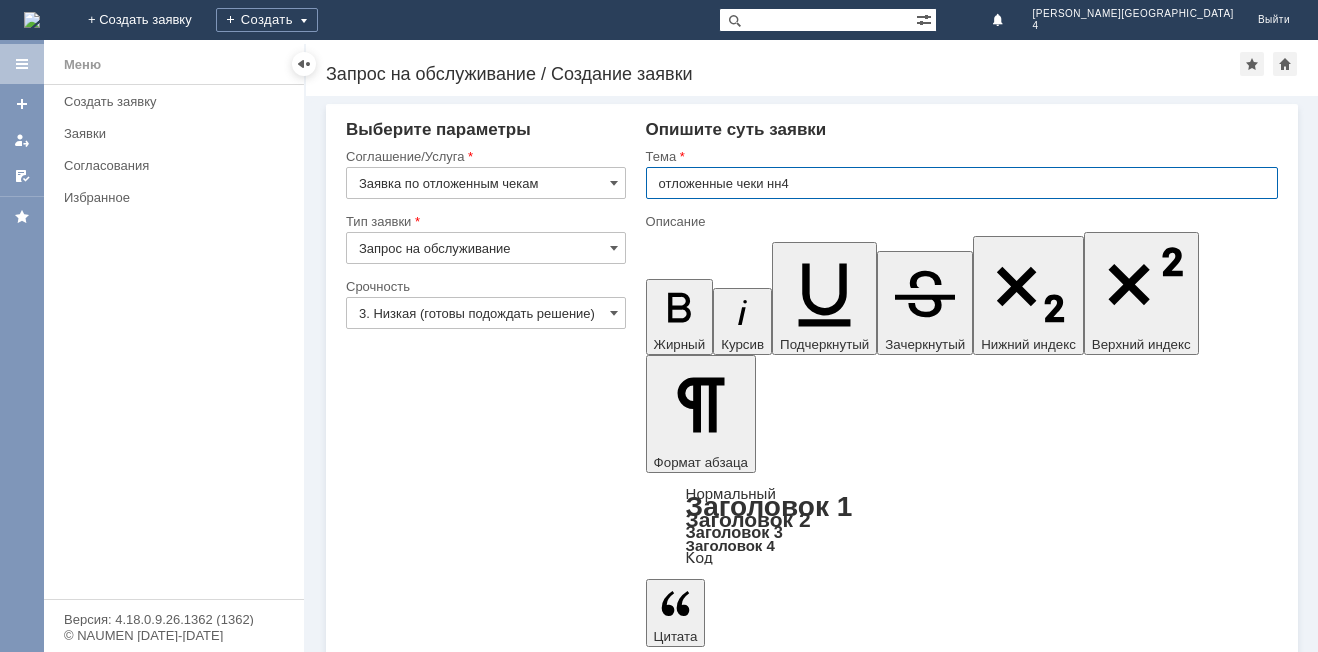 type on "отложенные чеки нн4" 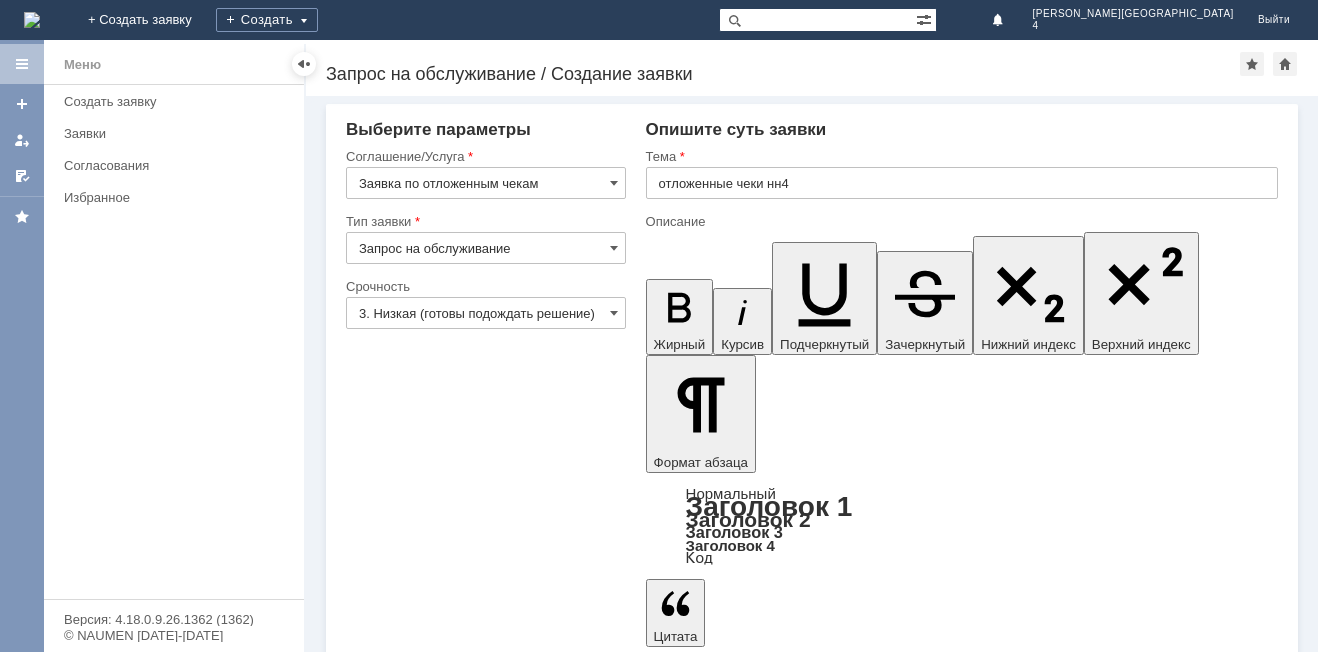 click on "Добавить файл" at bounding box center (722, 4925) 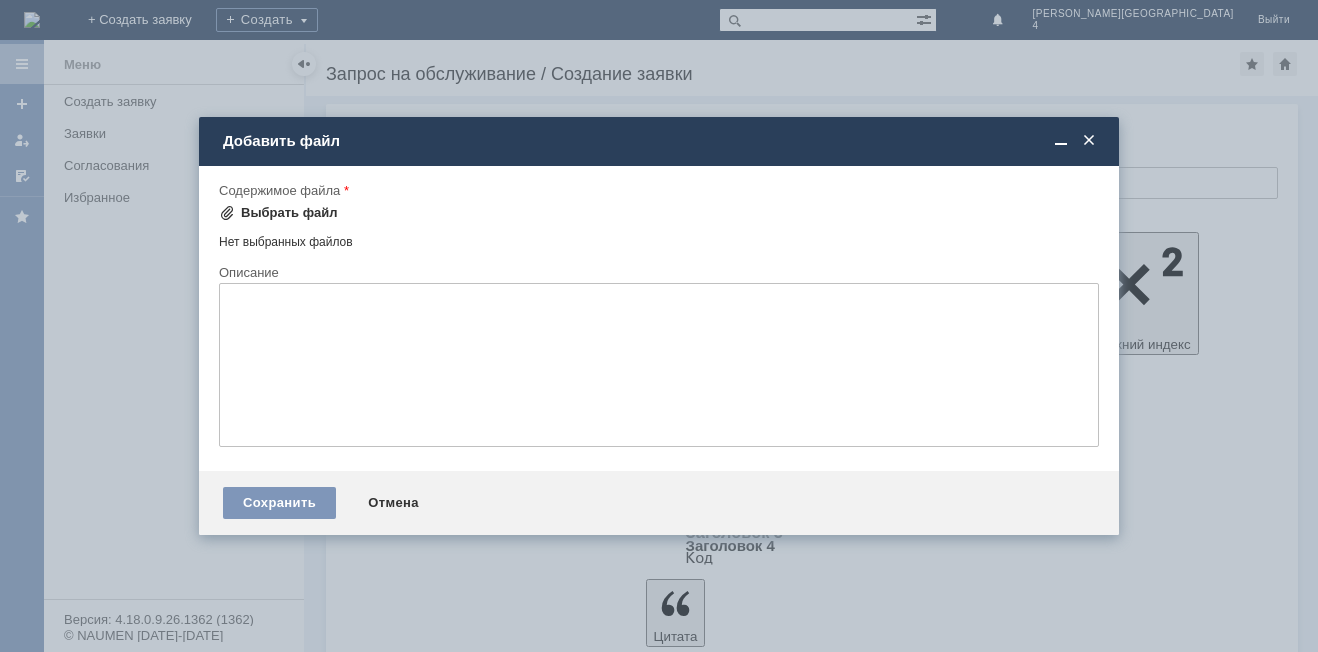 click on "Выбрать файл" at bounding box center (289, 213) 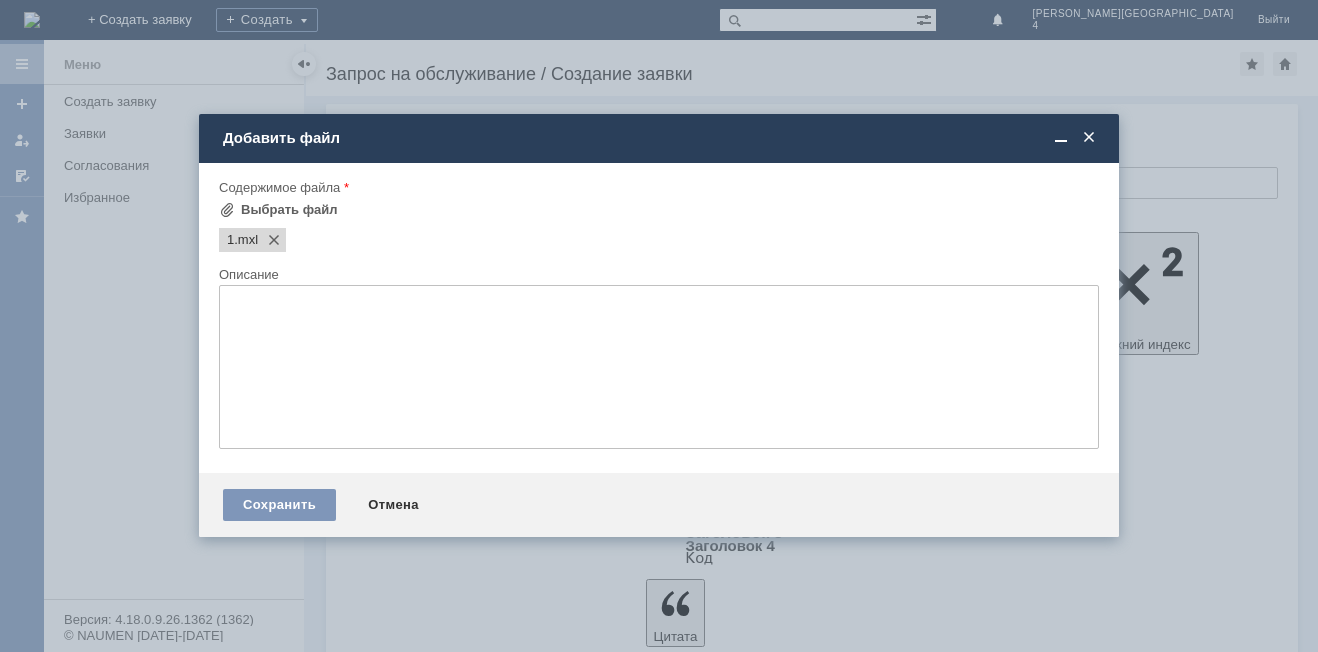 click at bounding box center [659, 367] 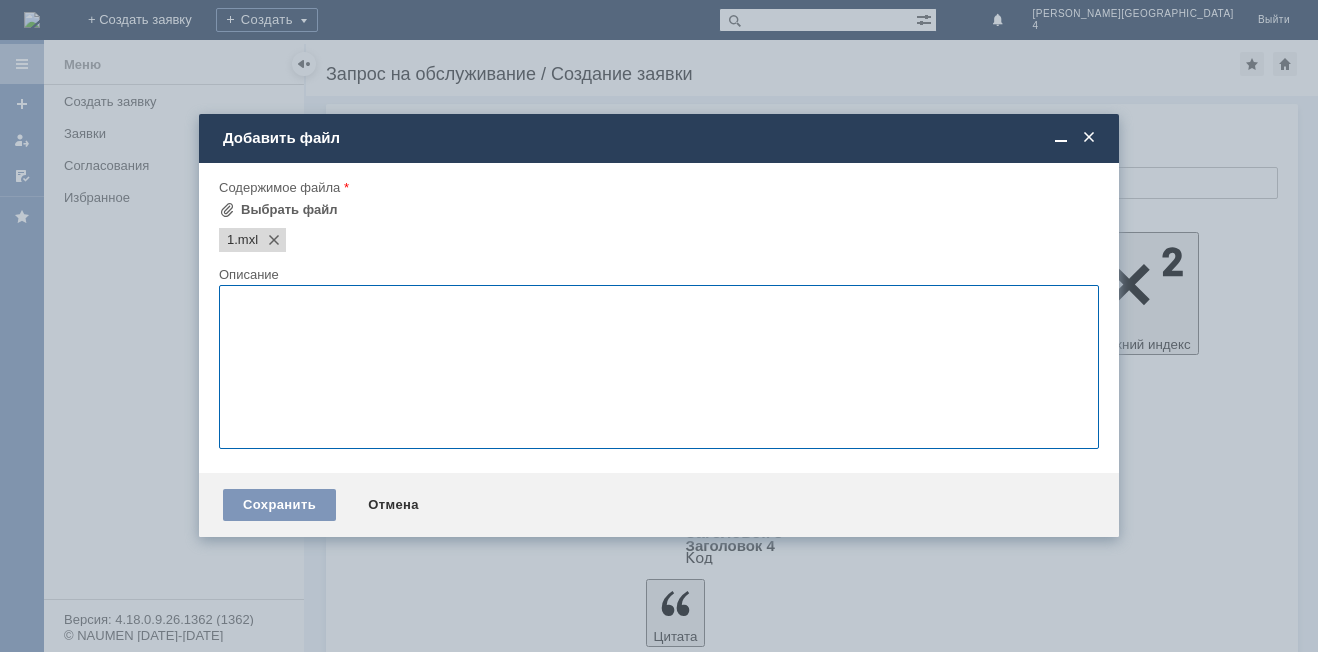 type on "б" 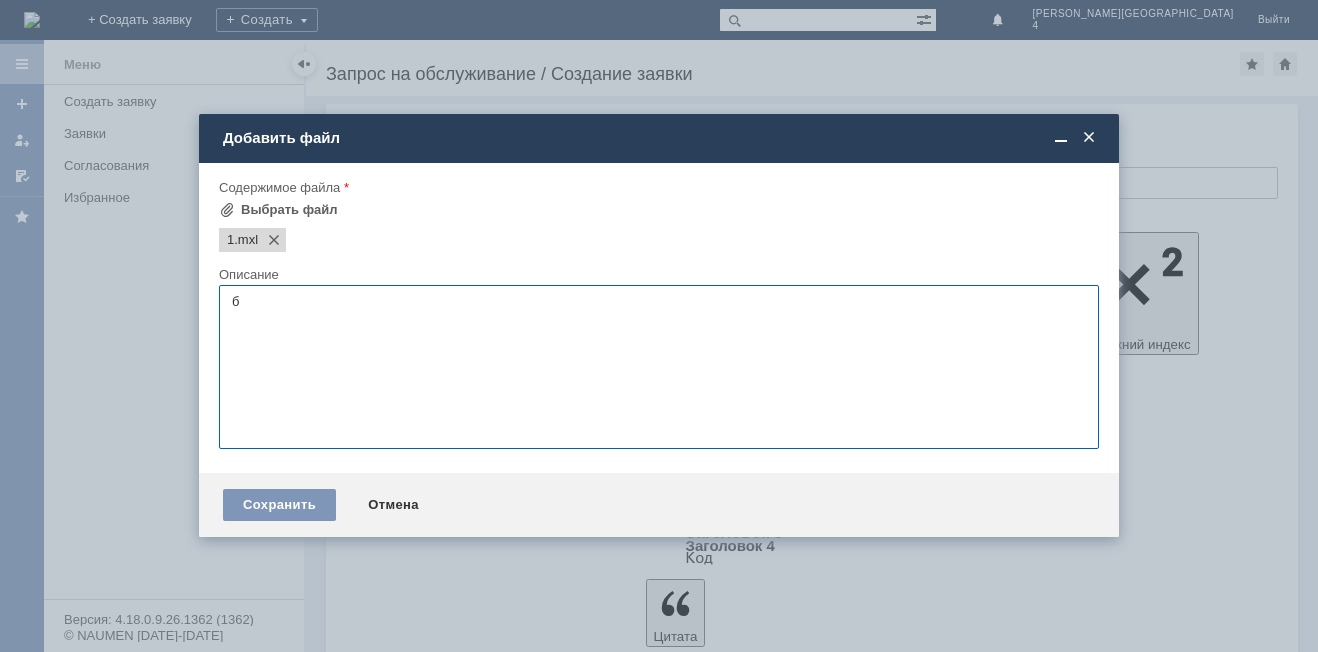 type 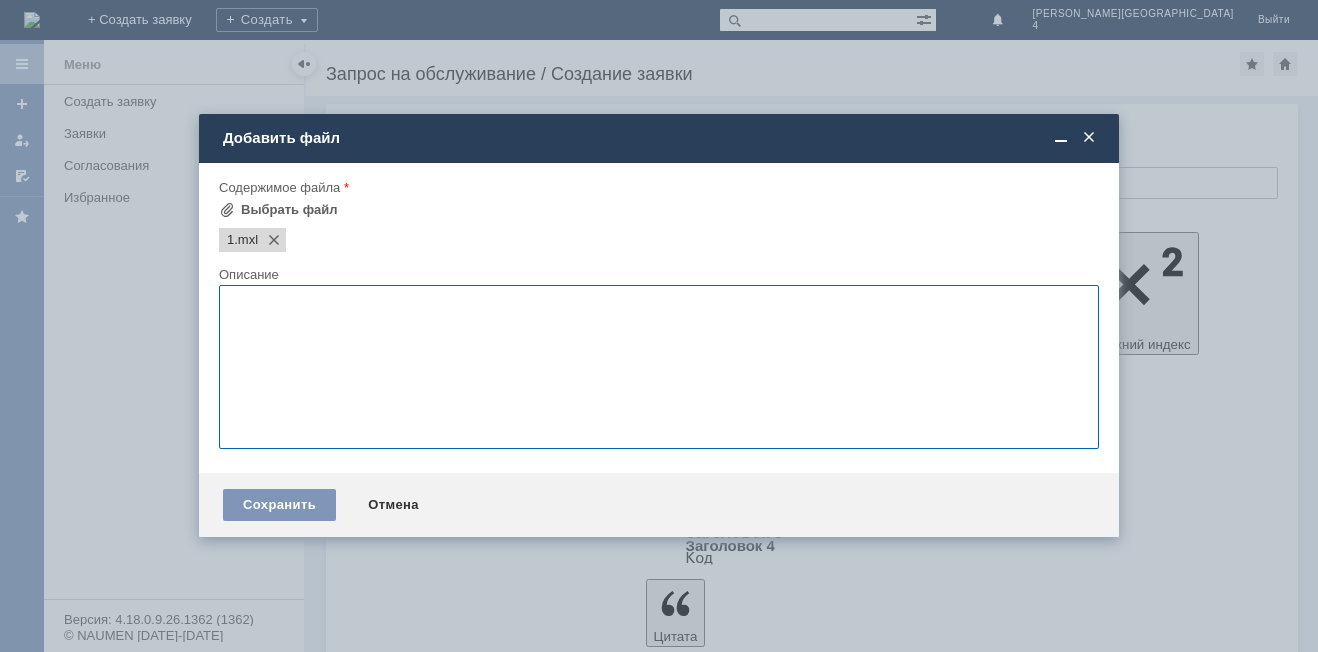 click on "Добавить файл" at bounding box center (659, 138) 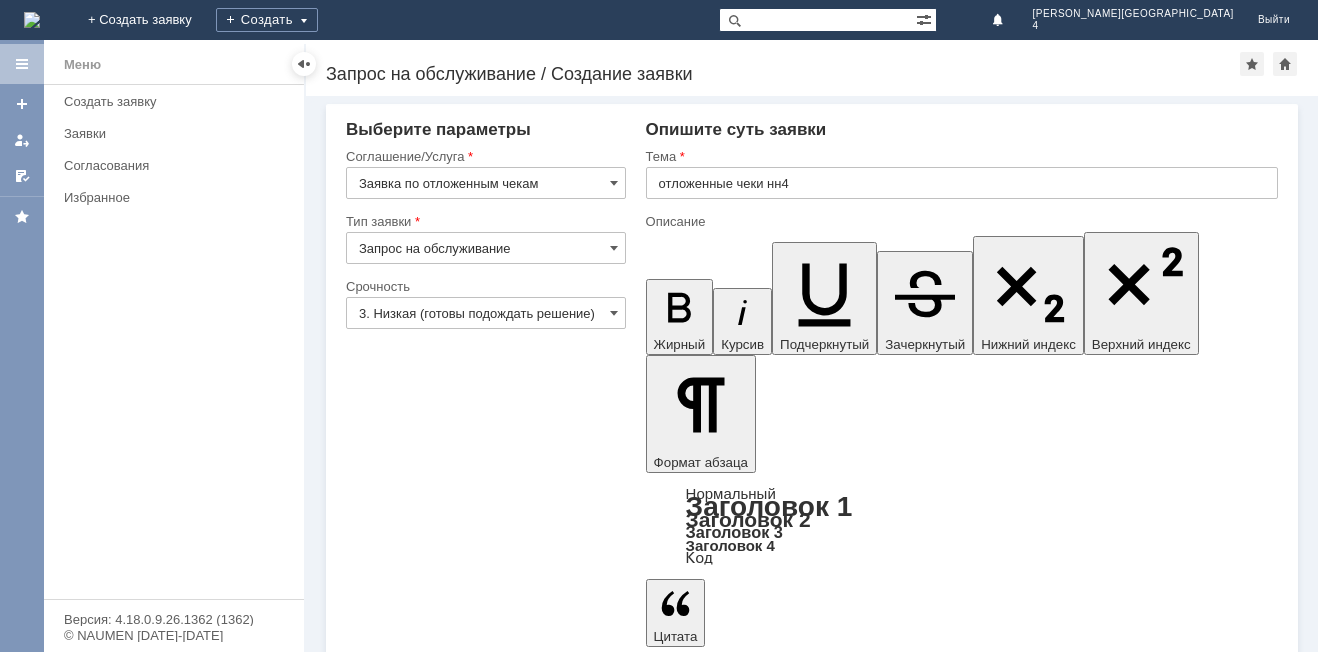click on "Добавить файл" at bounding box center [722, 4925] 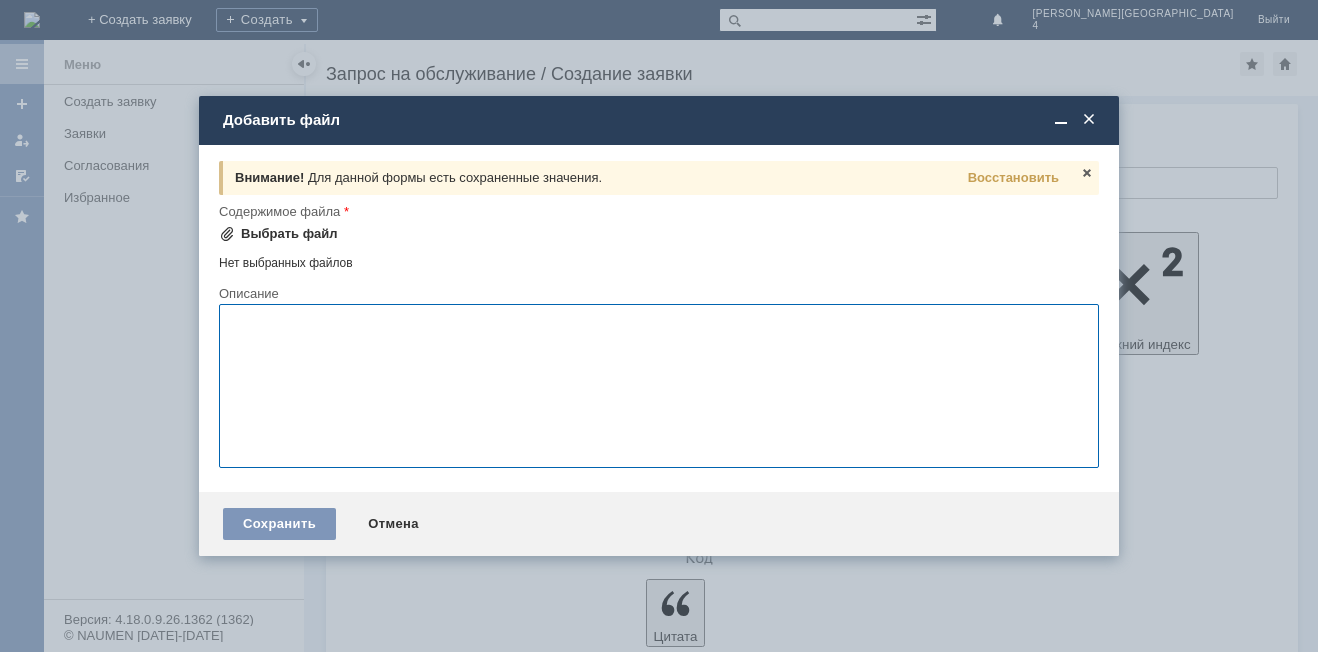 click on "Выбрать файл" at bounding box center (289, 234) 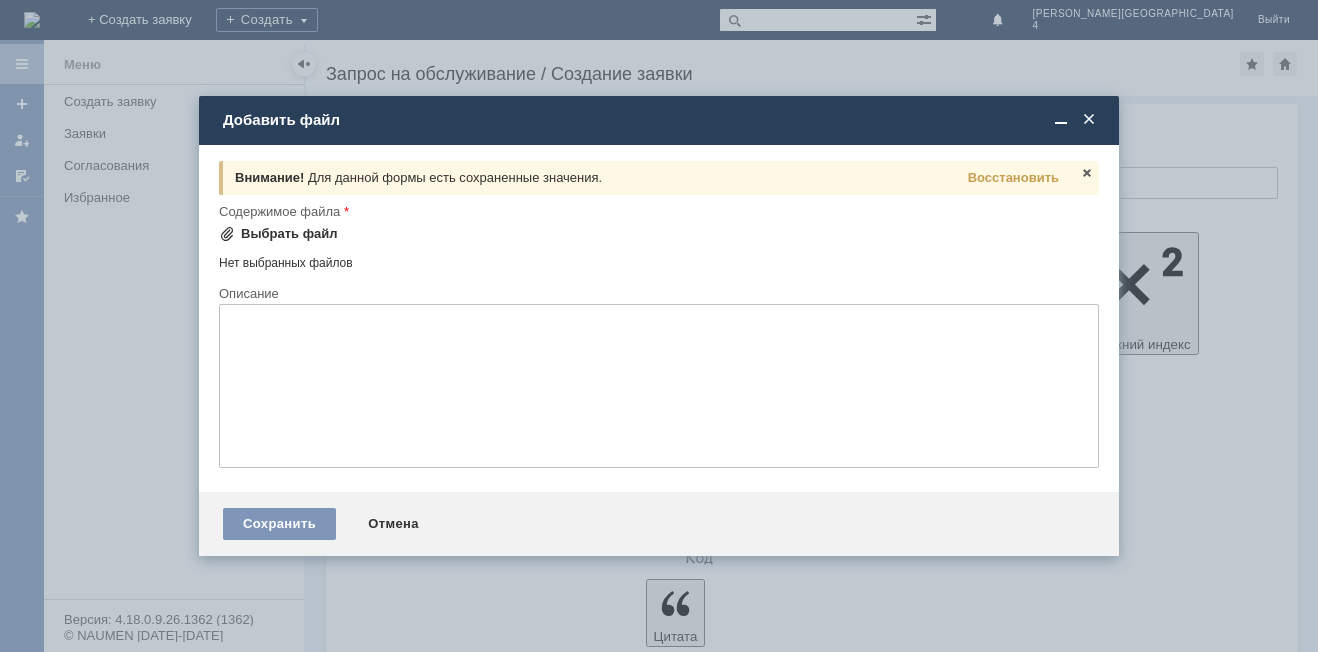 scroll, scrollTop: 0, scrollLeft: 0, axis: both 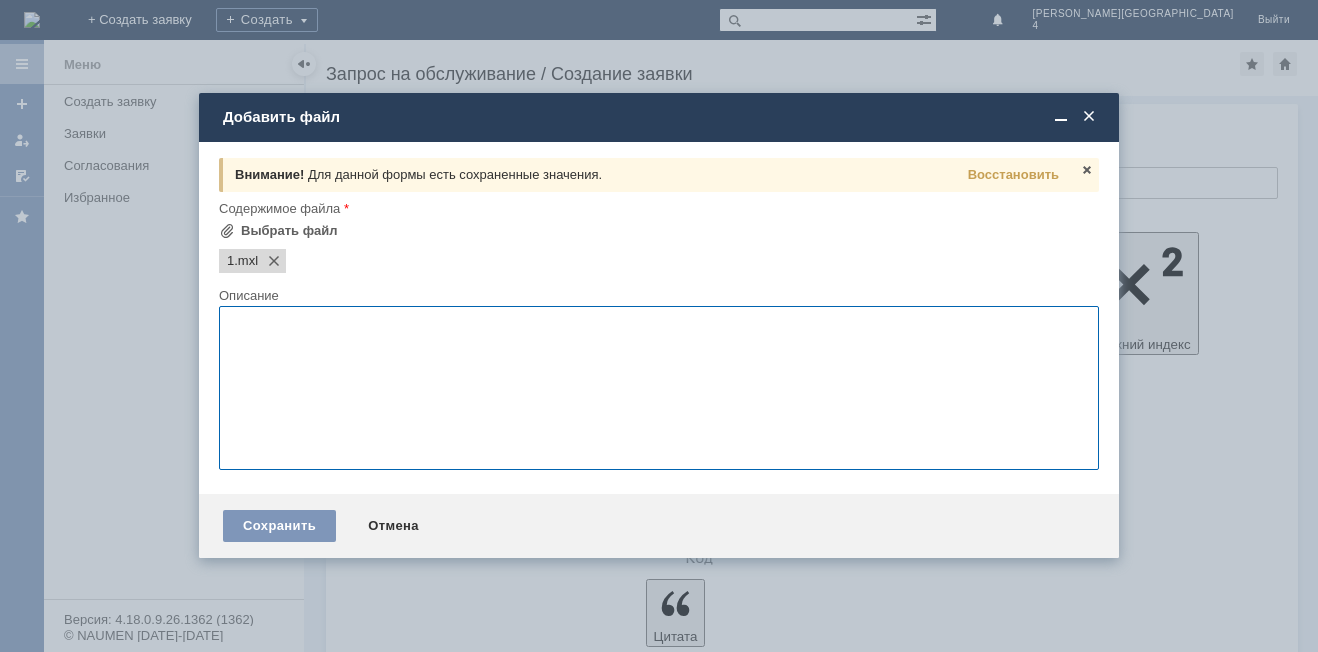 click at bounding box center [659, 388] 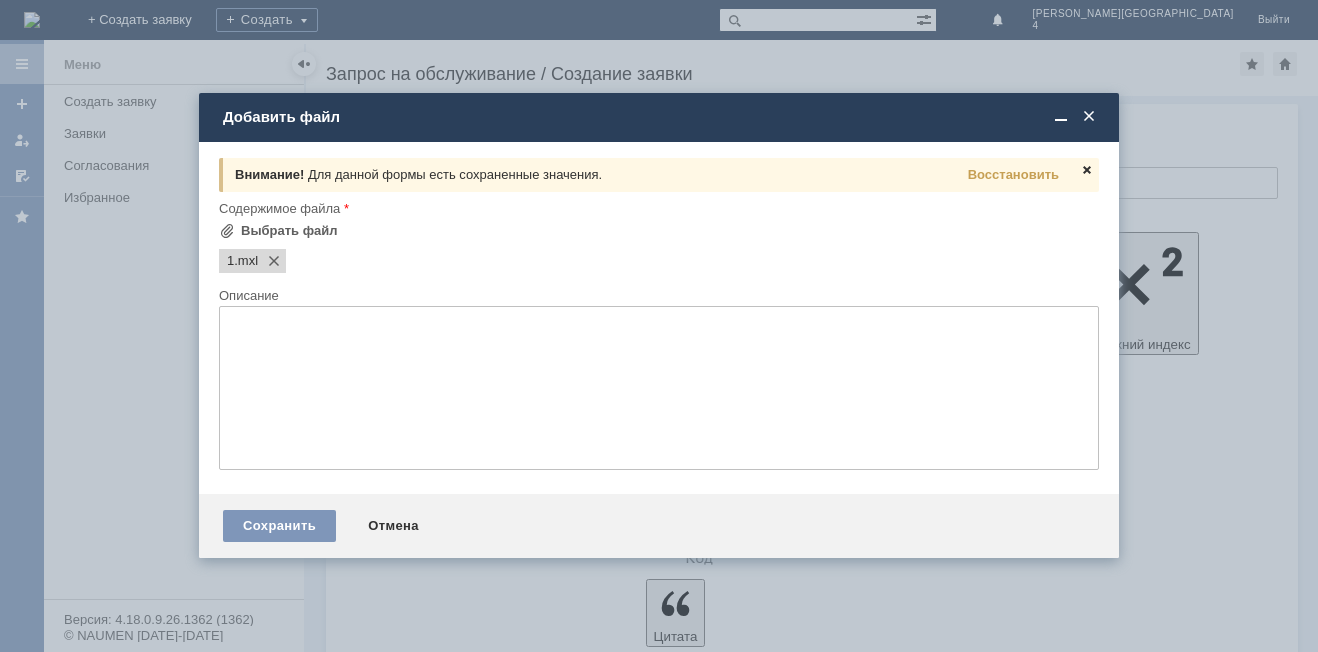 click at bounding box center (1087, 170) 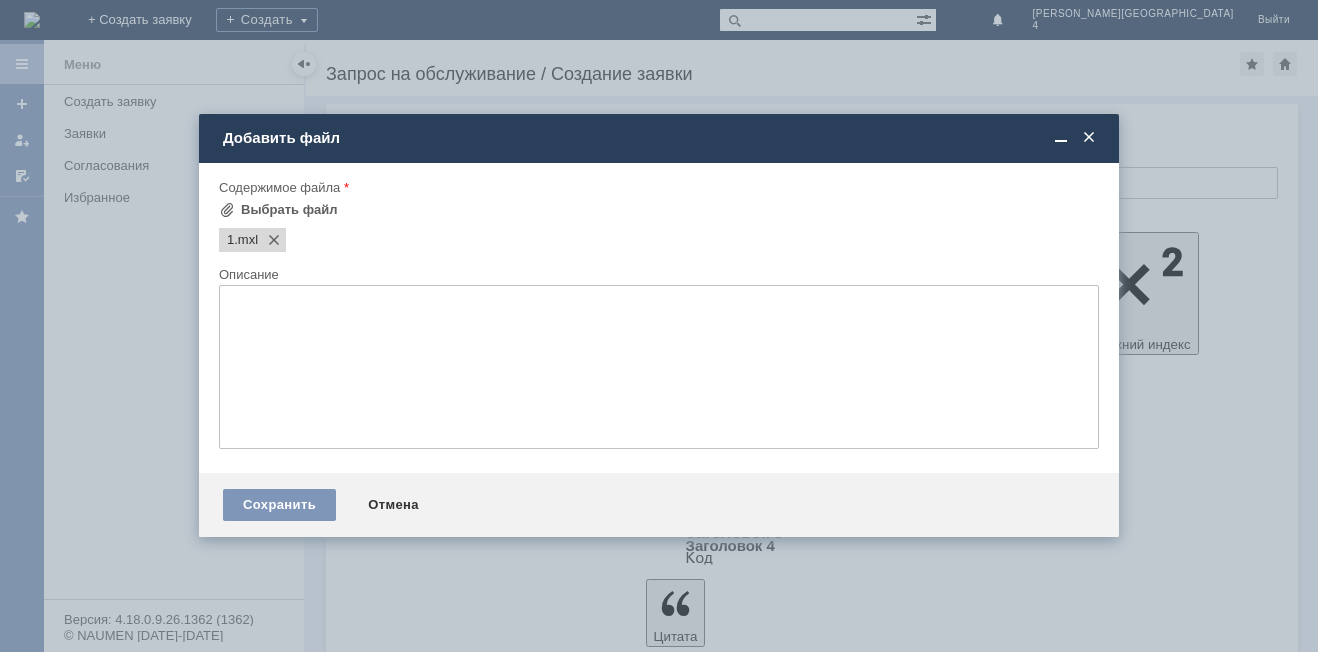 click at bounding box center [659, 367] 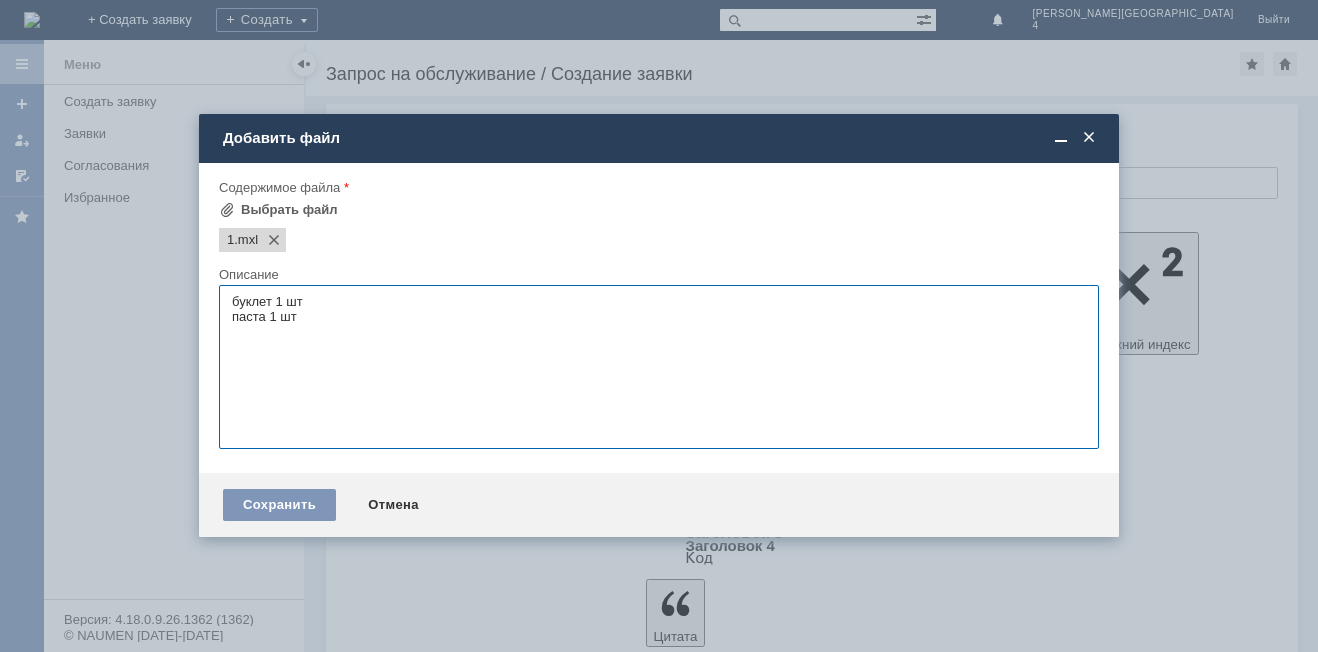 click on "буклет 1 шт
паста 1 шт" at bounding box center [659, 367] 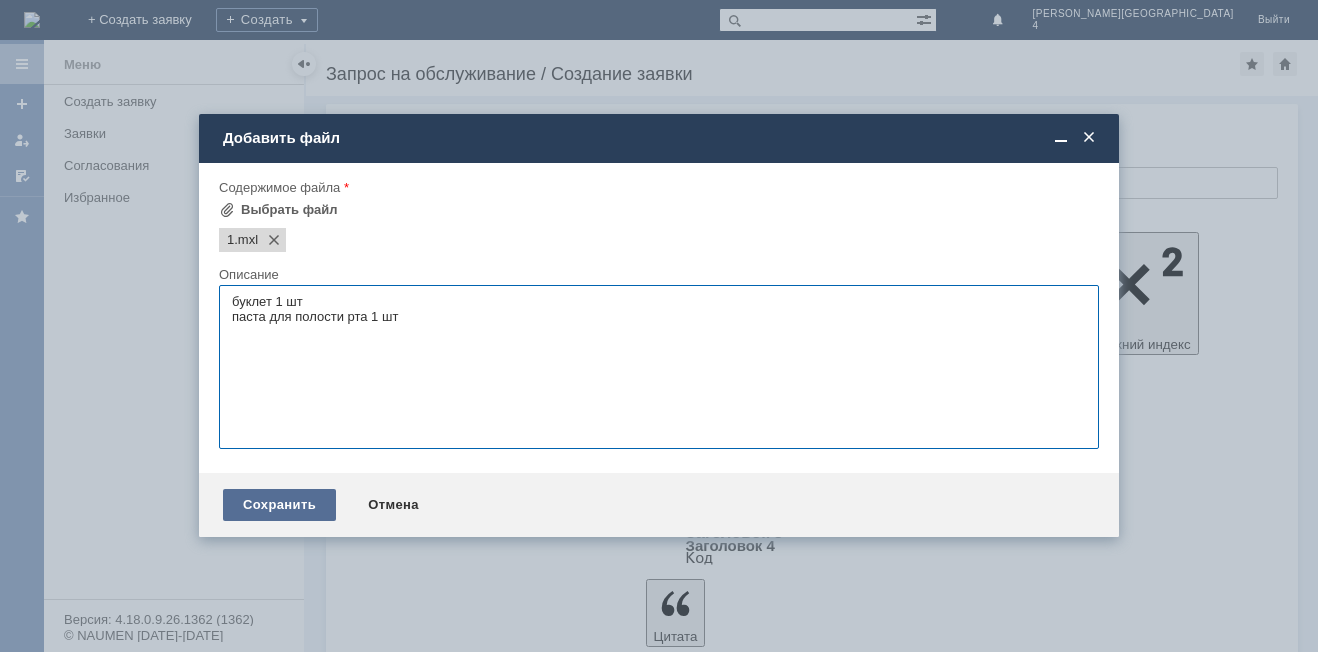 type on "буклет 1 шт
паста для полости рта 1 шт" 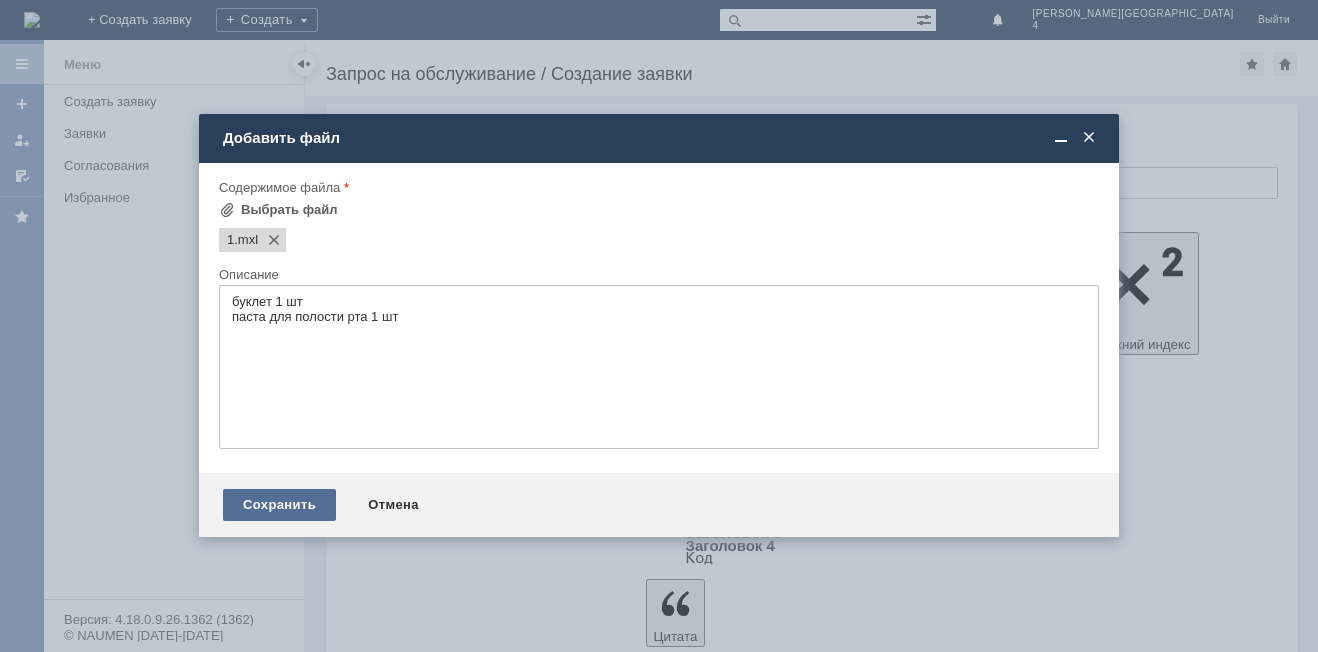 click on "Сохранить" at bounding box center [279, 505] 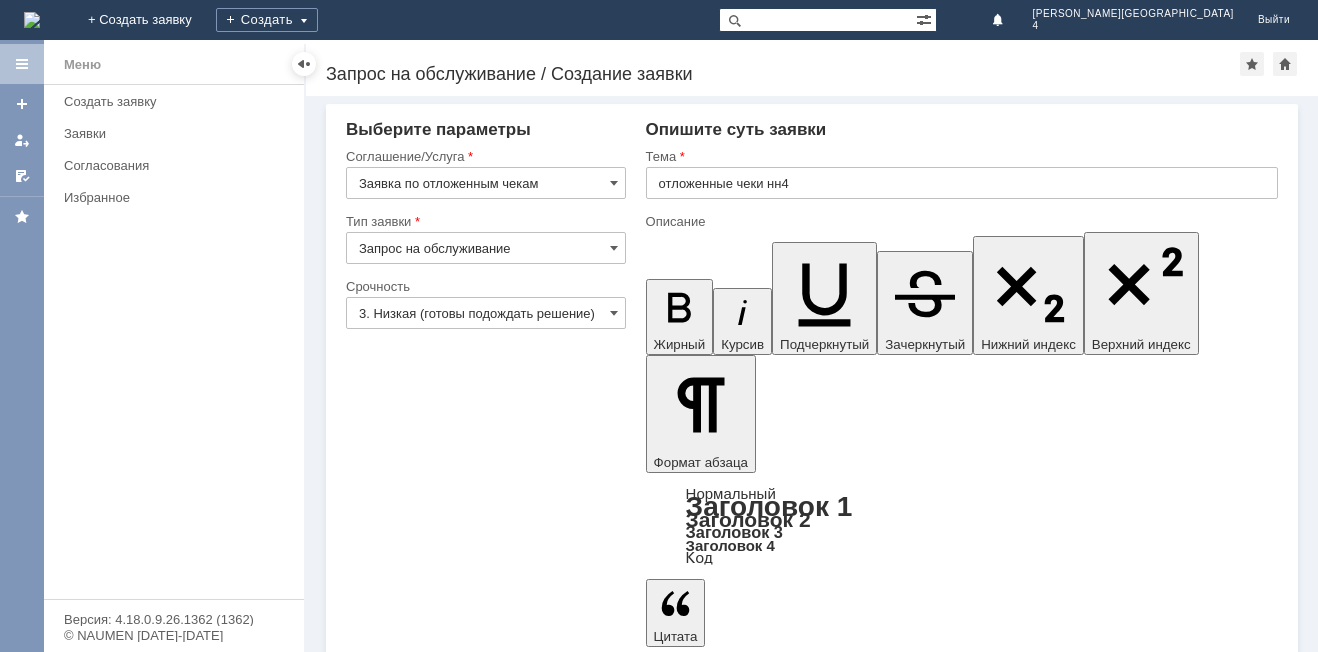 click on "Сохранить" at bounding box center (406, 5055) 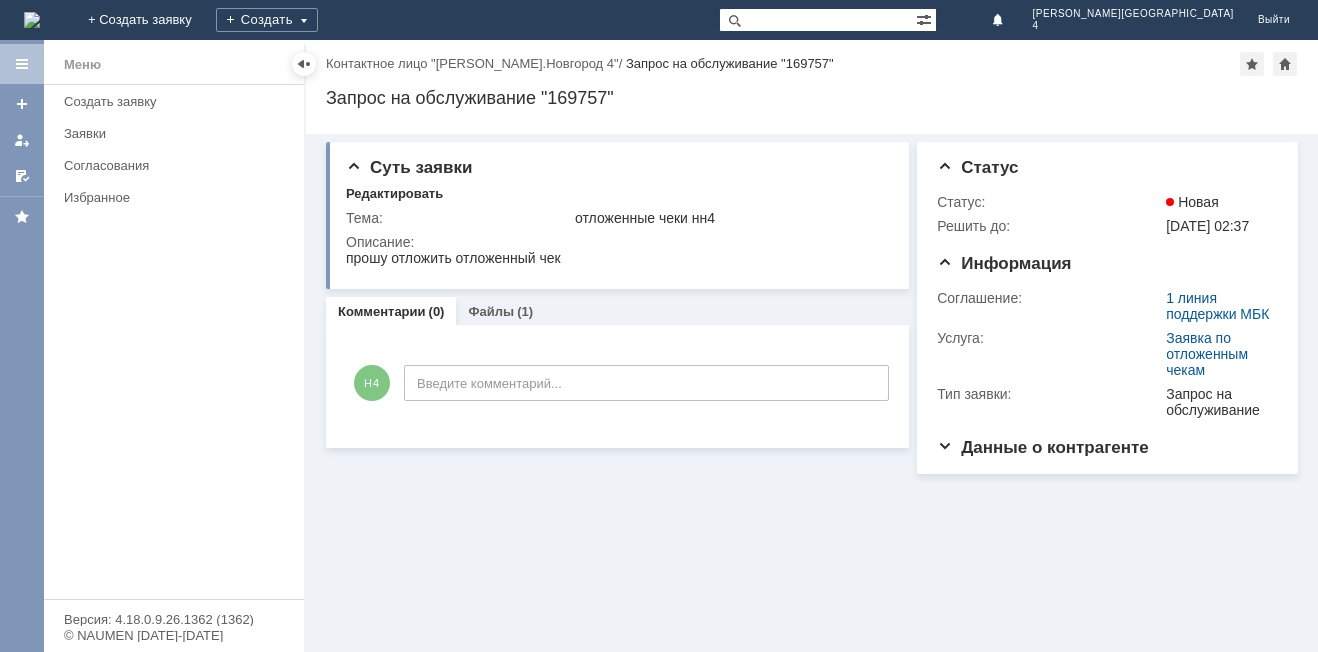 scroll, scrollTop: 0, scrollLeft: 0, axis: both 